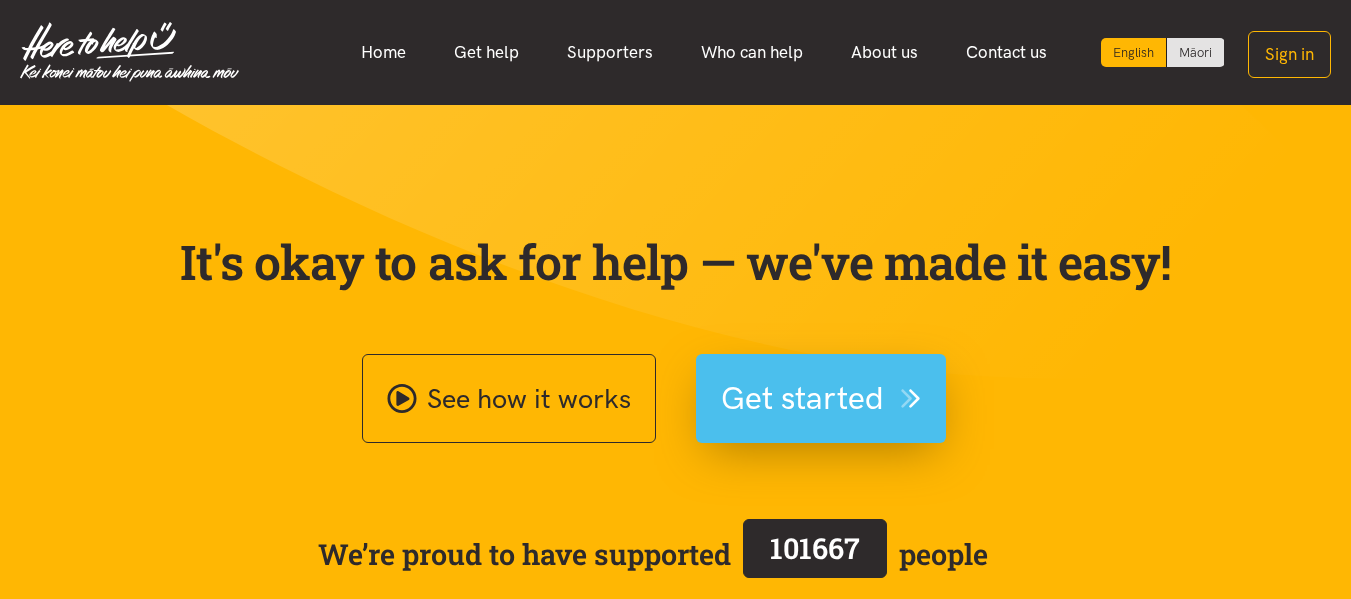 scroll, scrollTop: 0, scrollLeft: 0, axis: both 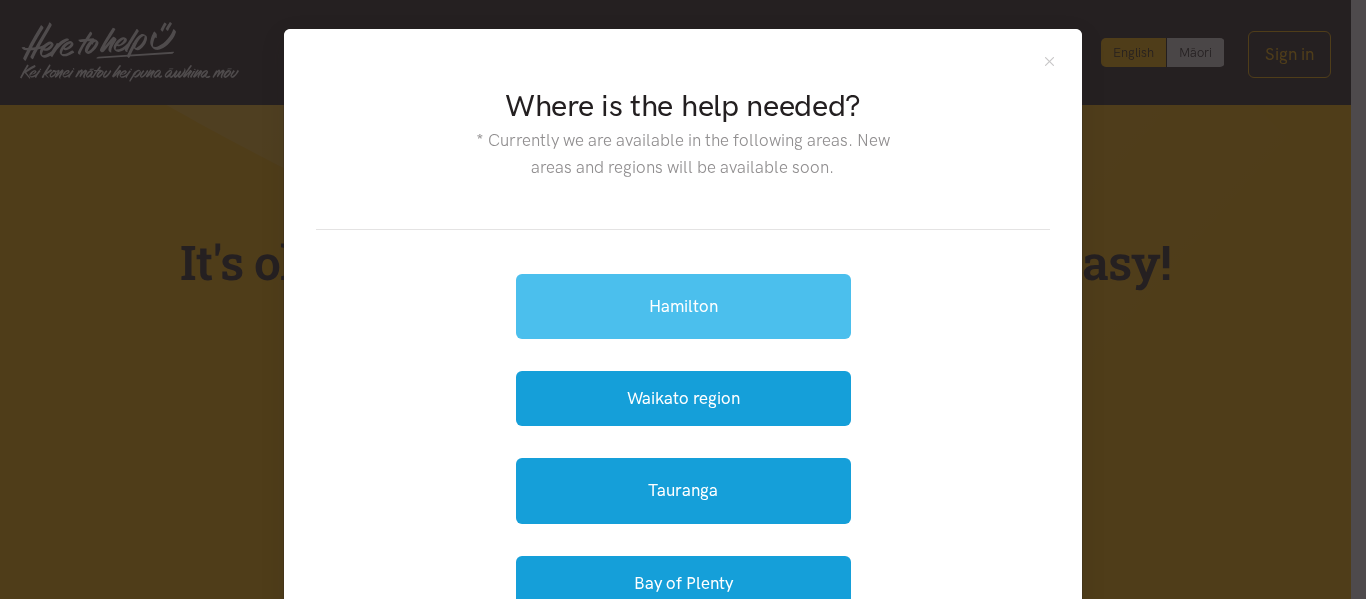 click on "Hamilton" at bounding box center (683, 306) 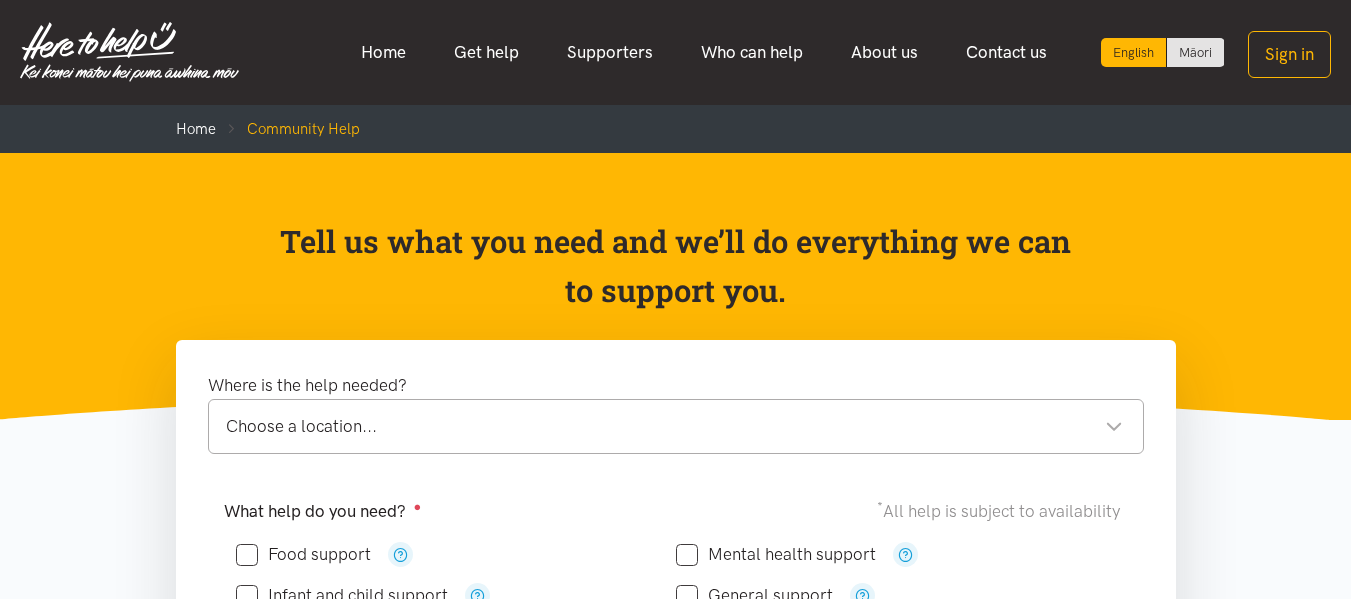 scroll, scrollTop: 0, scrollLeft: 0, axis: both 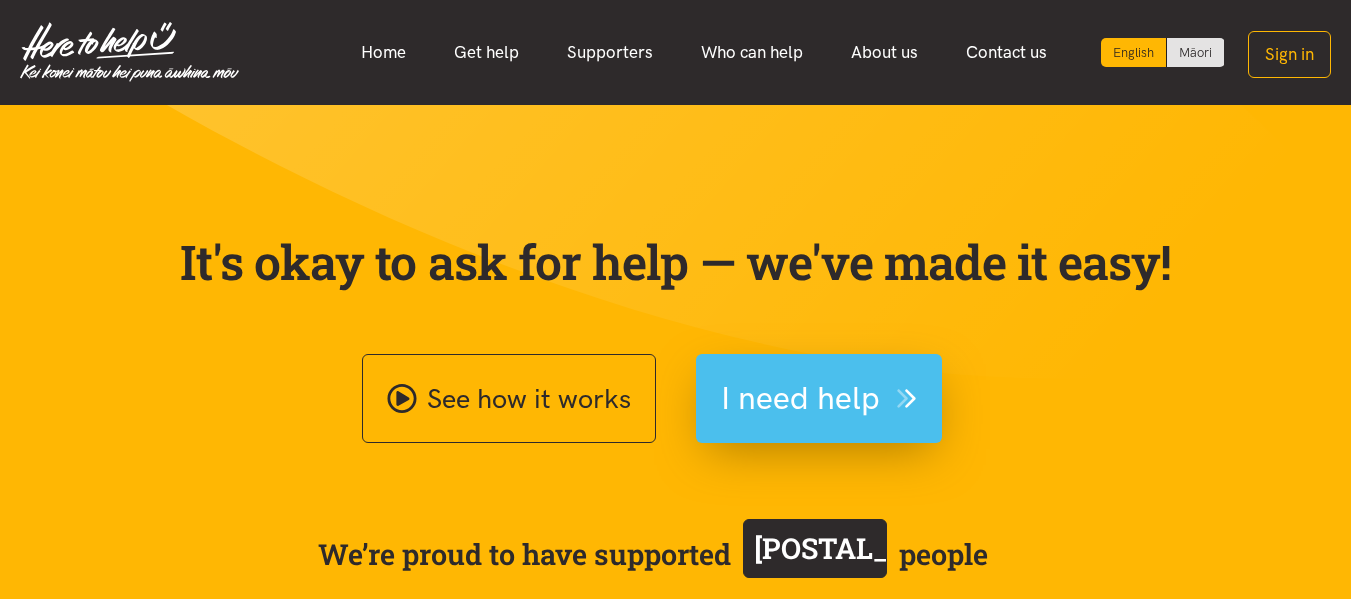 click on "I need help" at bounding box center [819, 398] 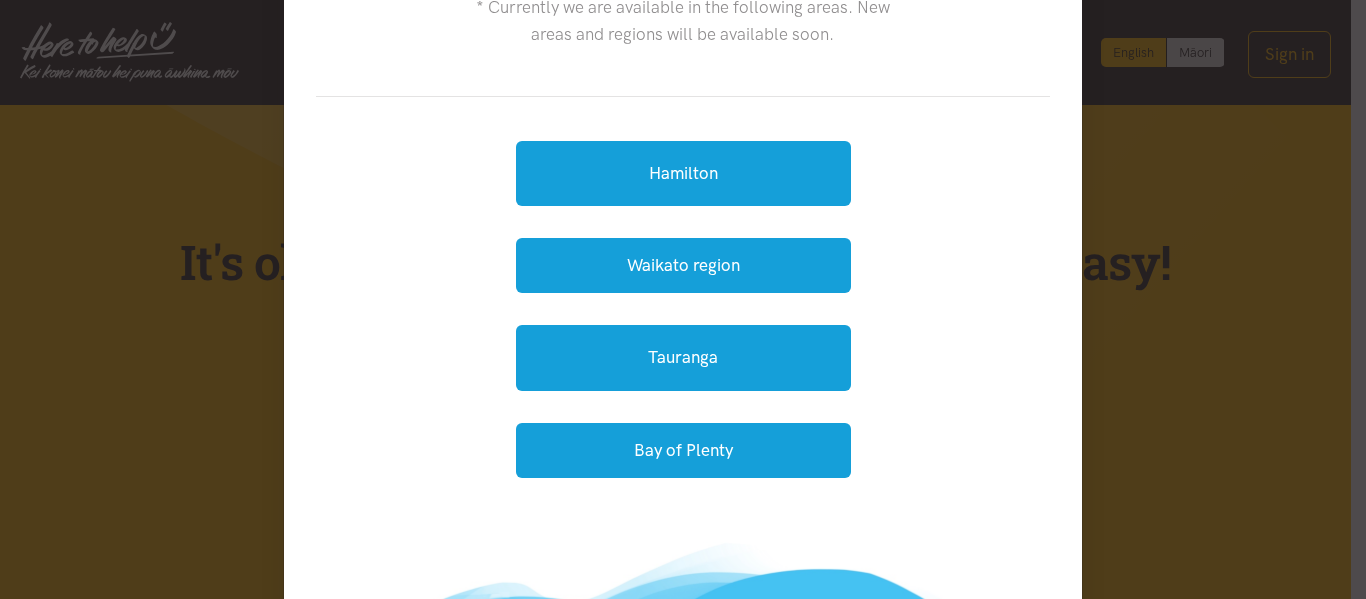 scroll, scrollTop: 137, scrollLeft: 0, axis: vertical 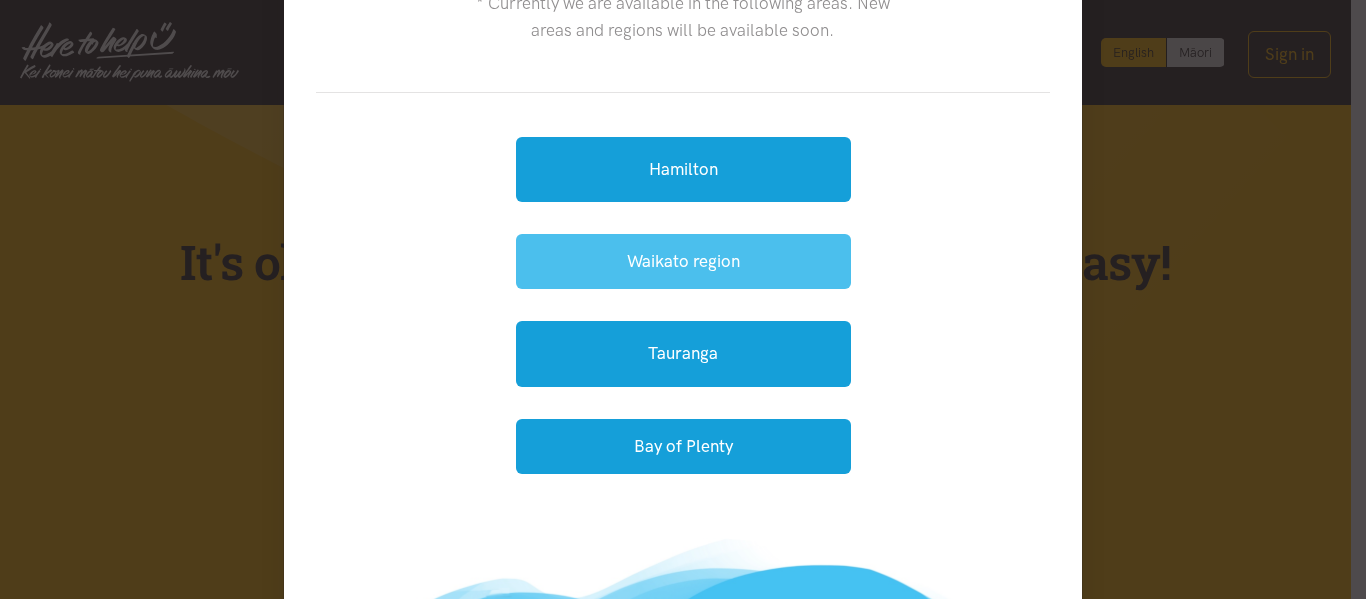 click on "Waikato region" at bounding box center (683, 261) 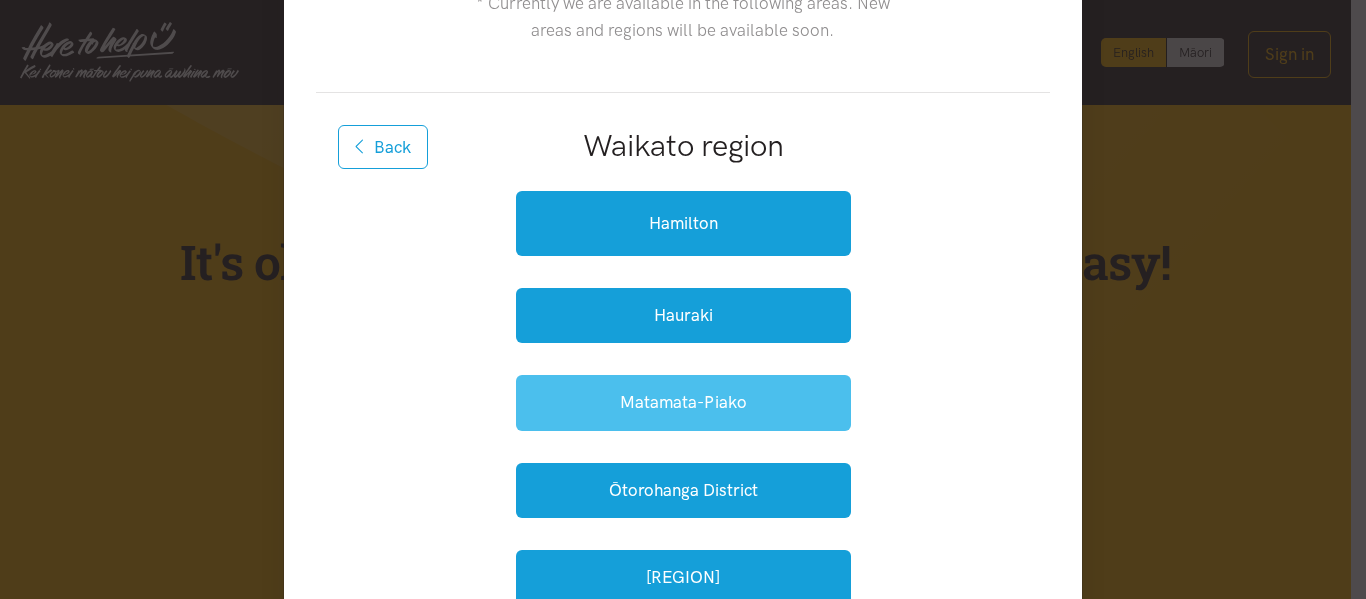 click on "Matamata-Piako" at bounding box center [683, 402] 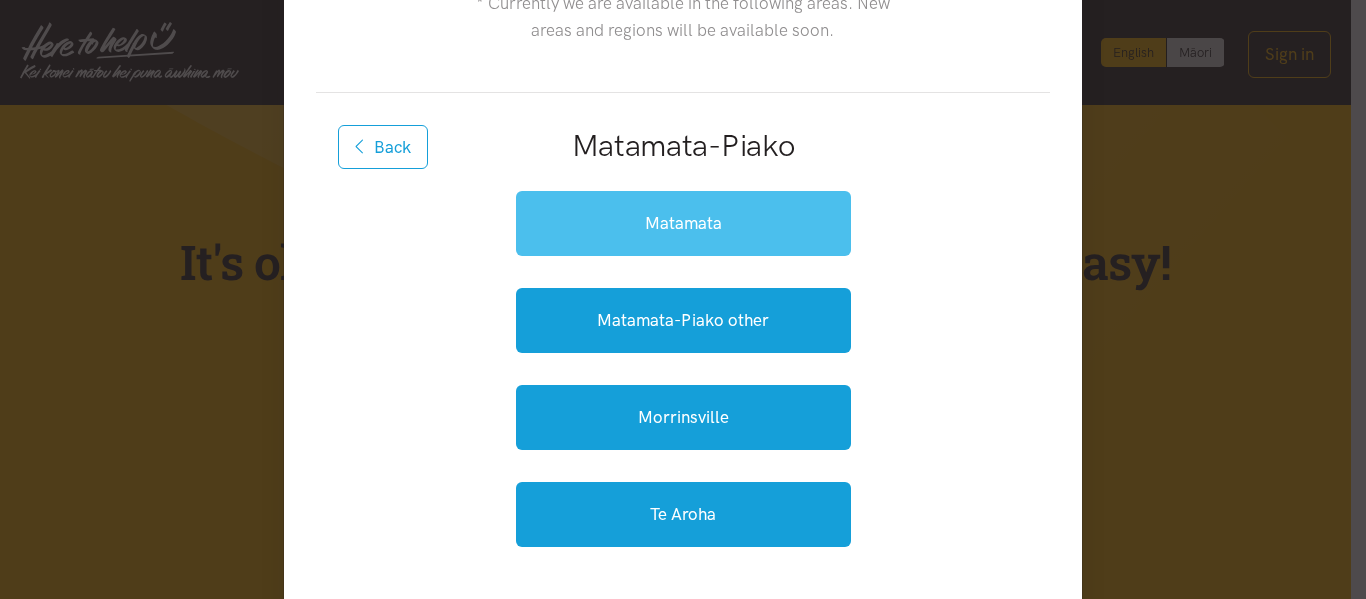 click on "Matamata" at bounding box center [683, 223] 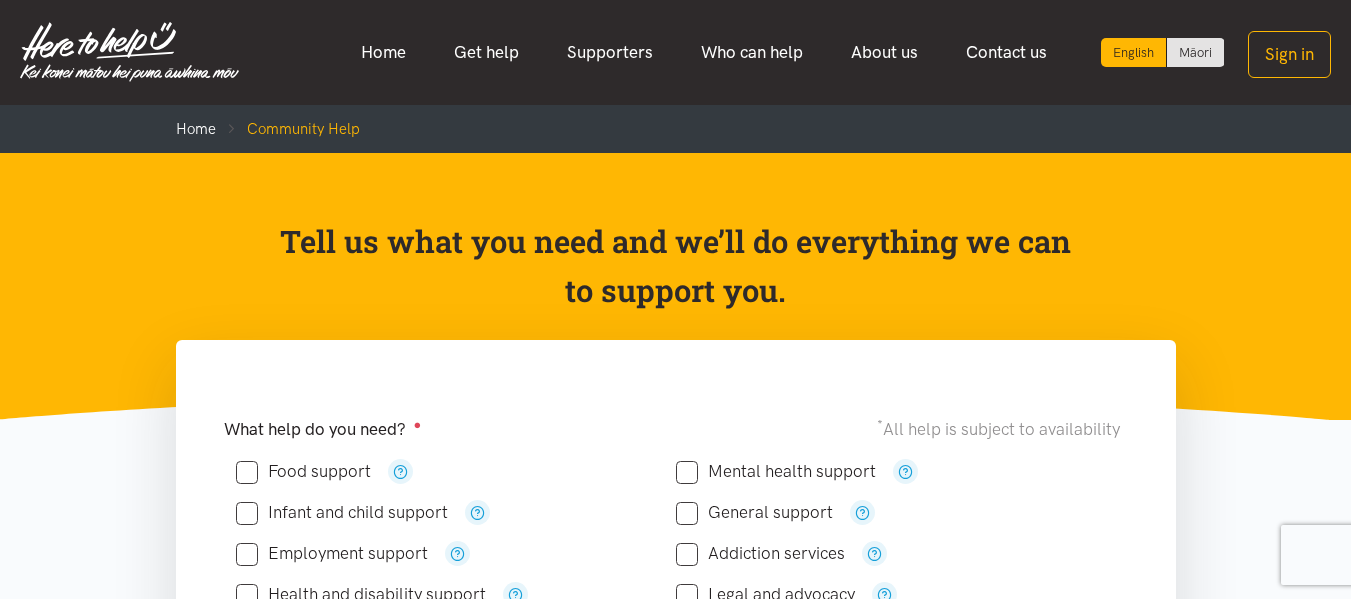 scroll, scrollTop: 0, scrollLeft: 0, axis: both 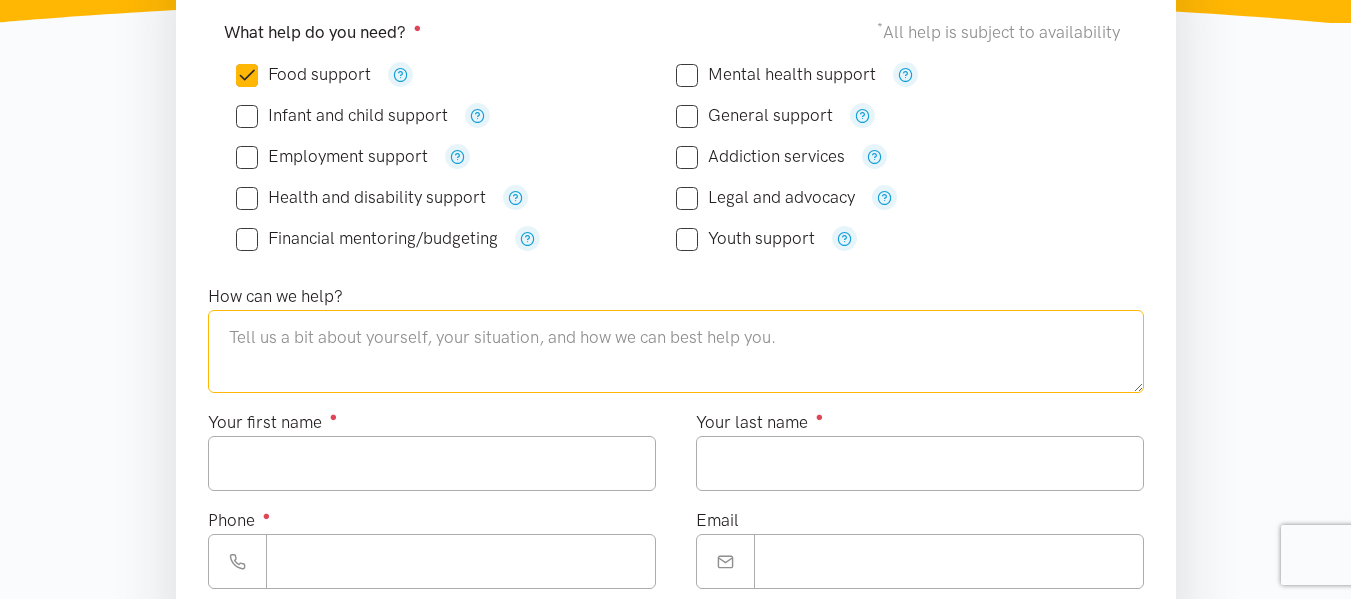click at bounding box center (676, 351) 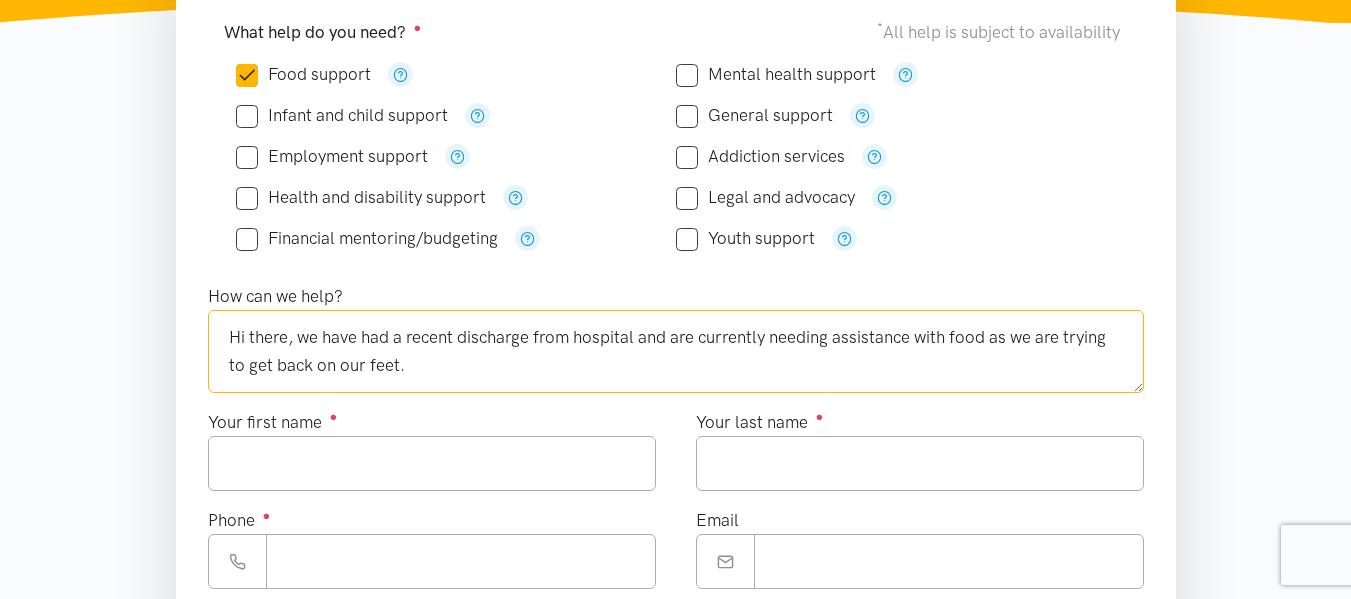 type on "Hi there, we have had a recent discharge from hospital and are currently needing assistance with food as we are trying to get back on our feet." 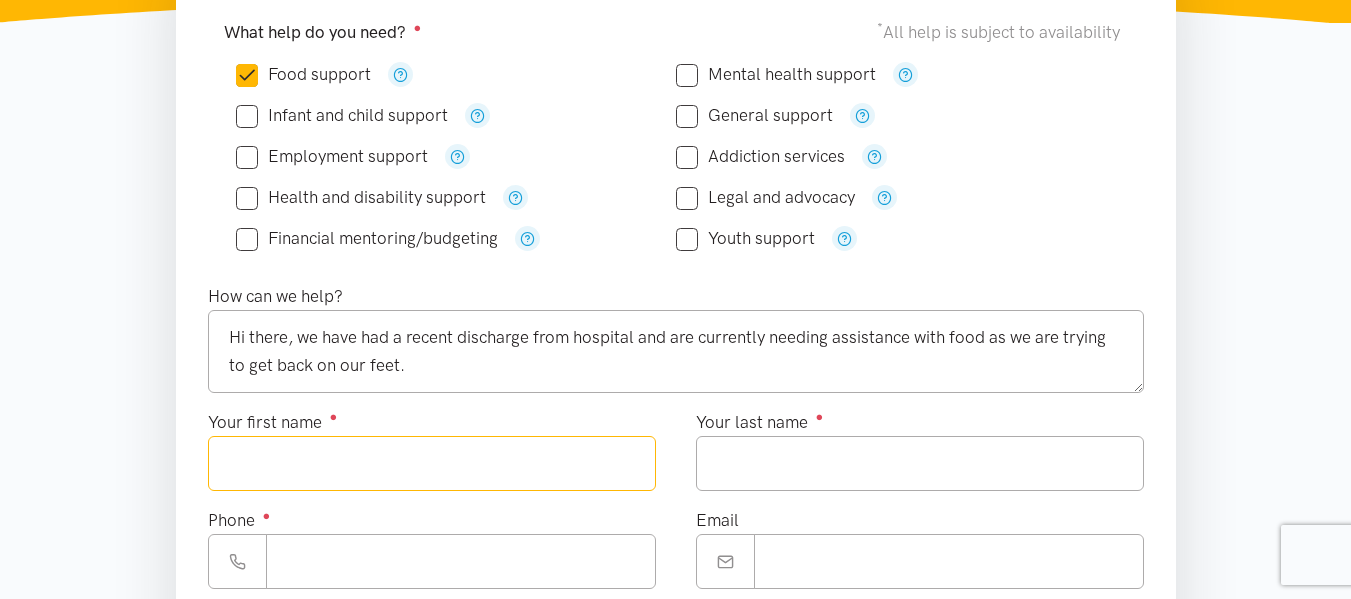 click on "Your first name ●" at bounding box center [432, 463] 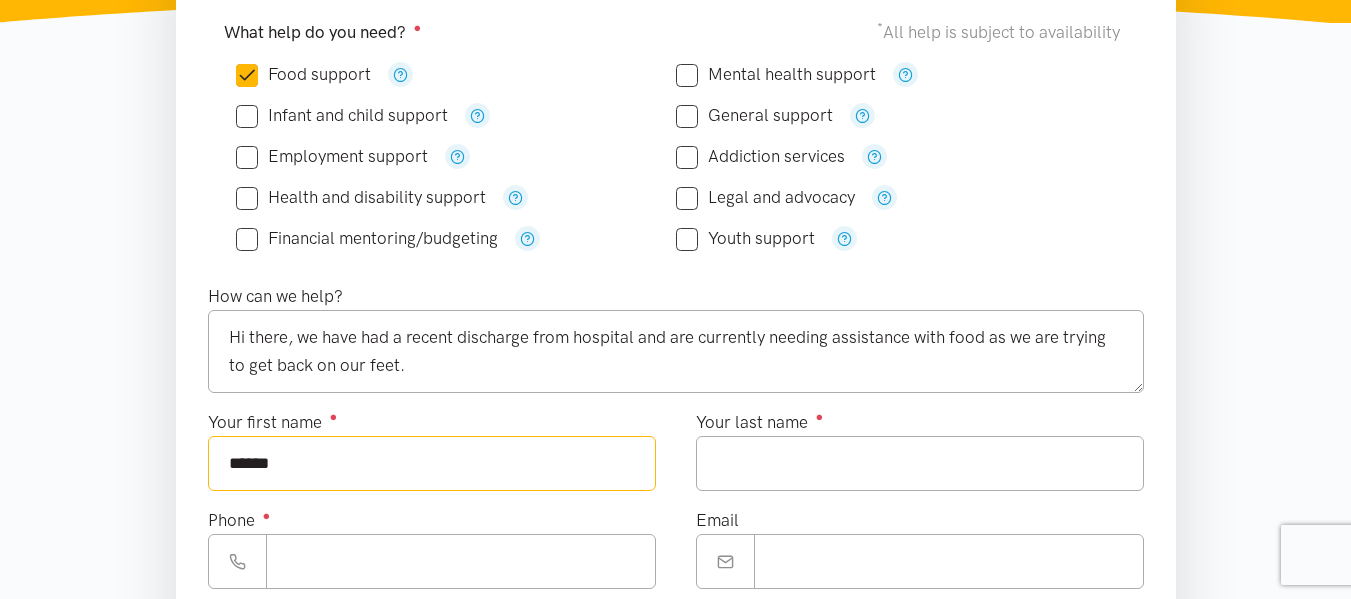 type on "******" 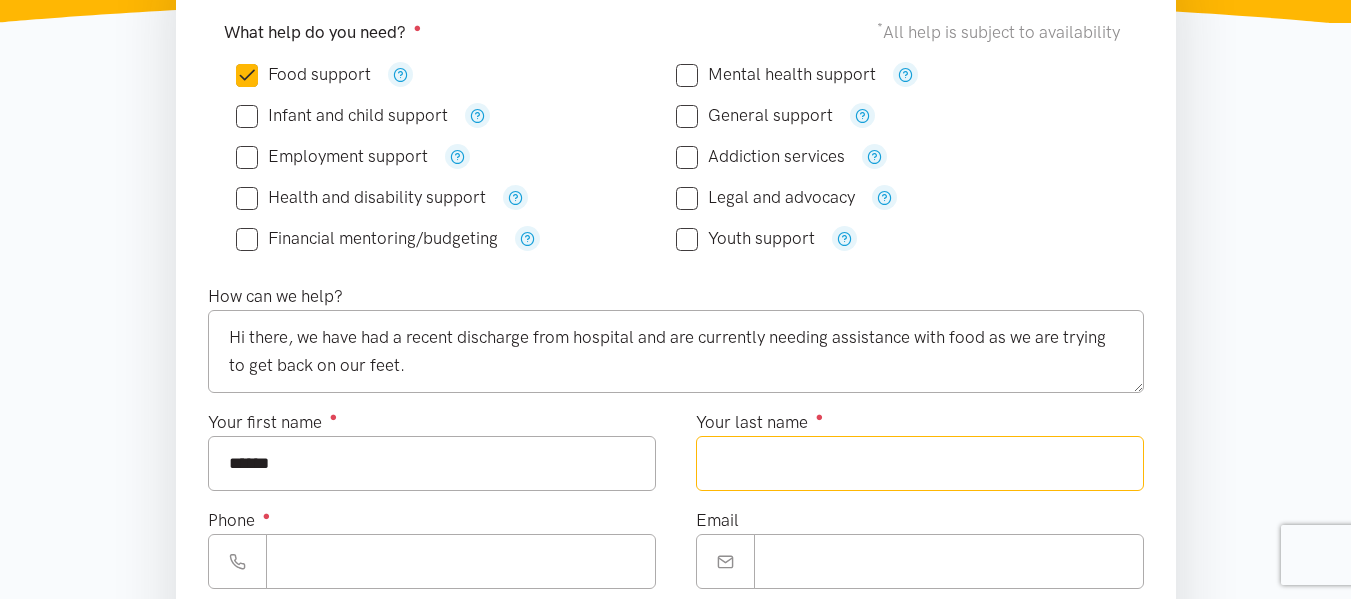 click on "Your last name ●" at bounding box center (920, 463) 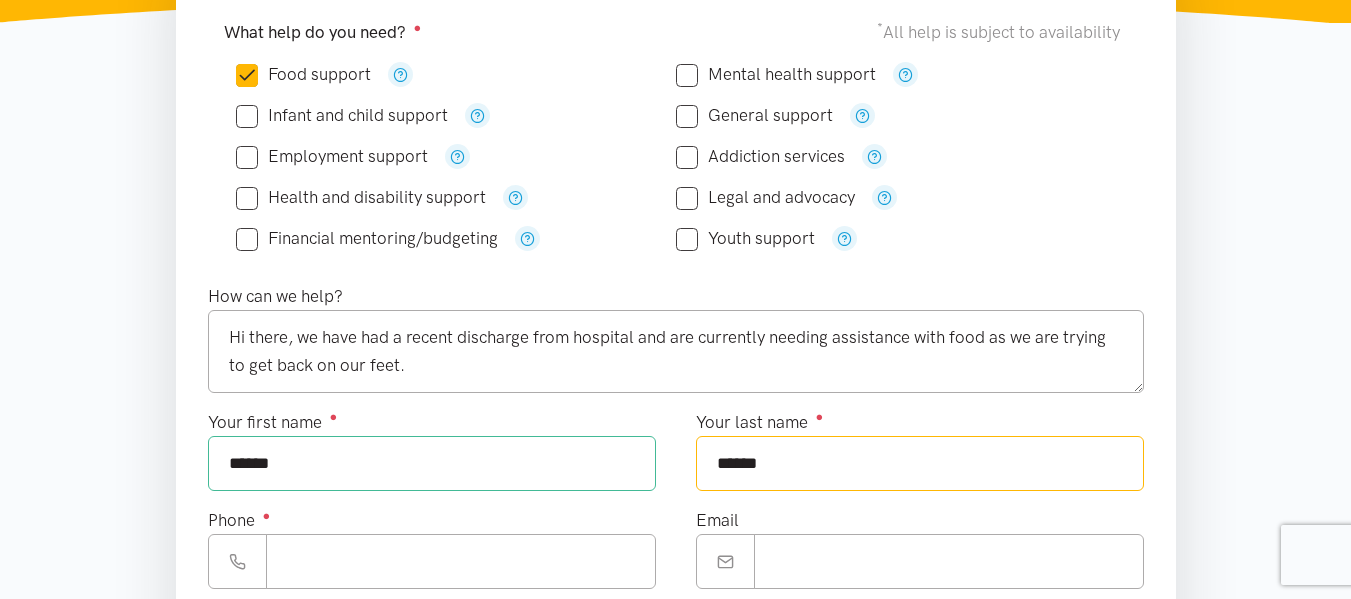 type on "******" 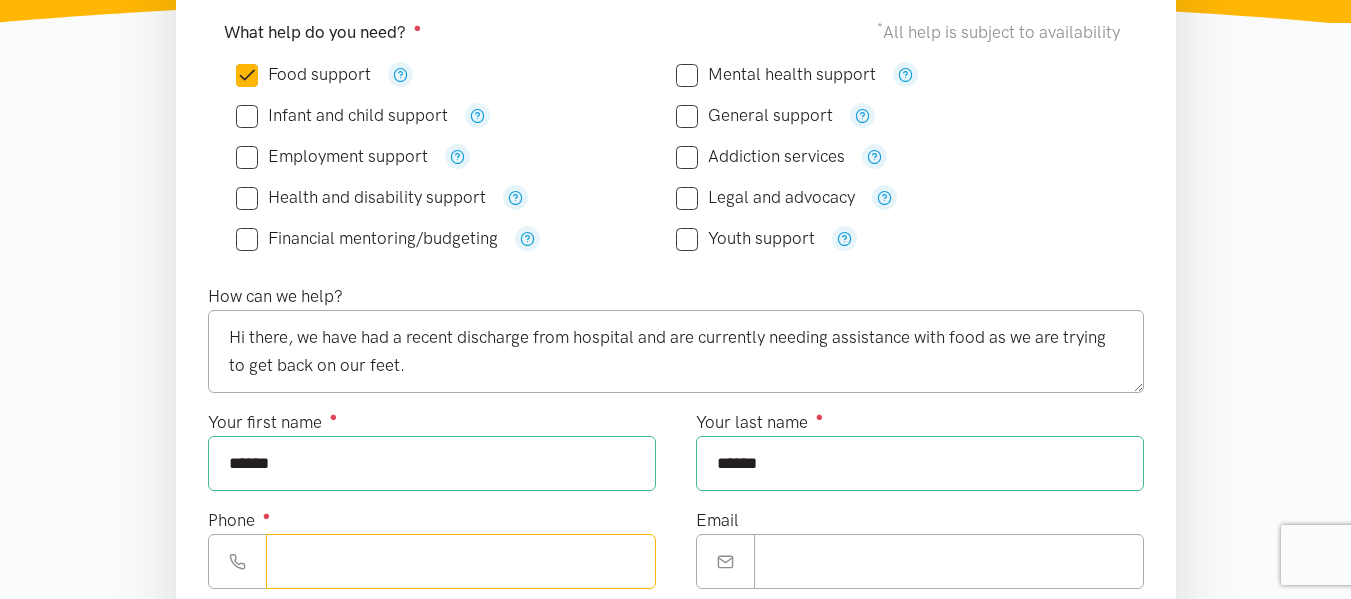 click on "Phone ●" at bounding box center (461, 561) 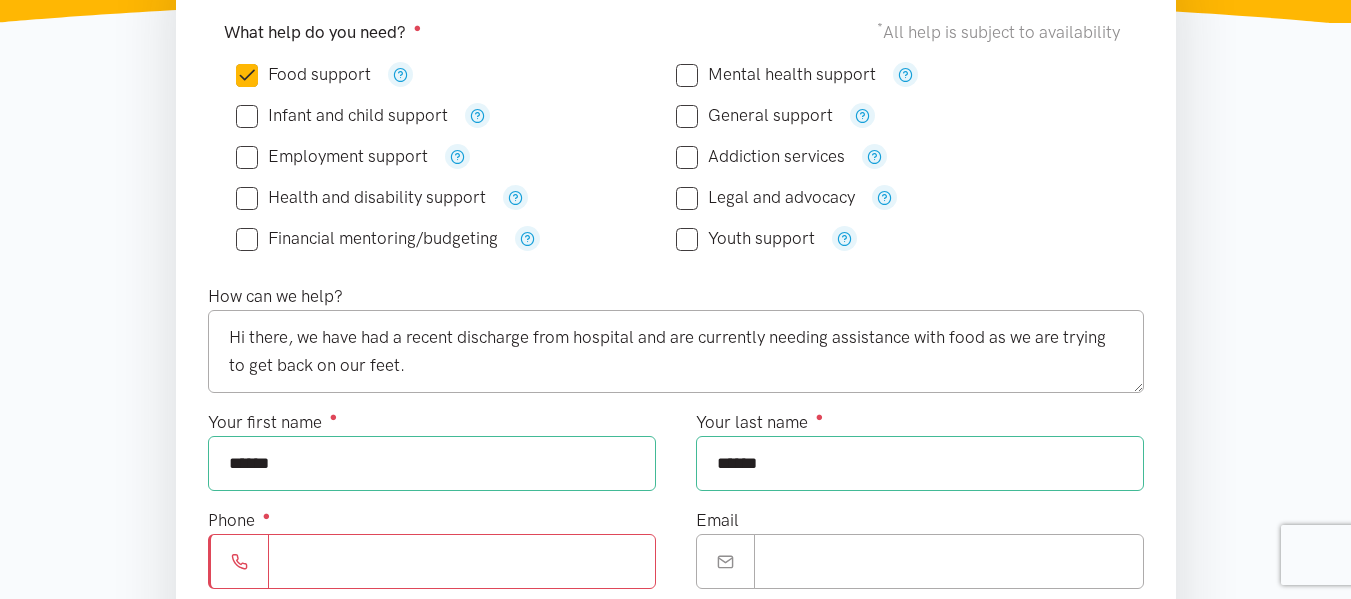 paste on "**********" 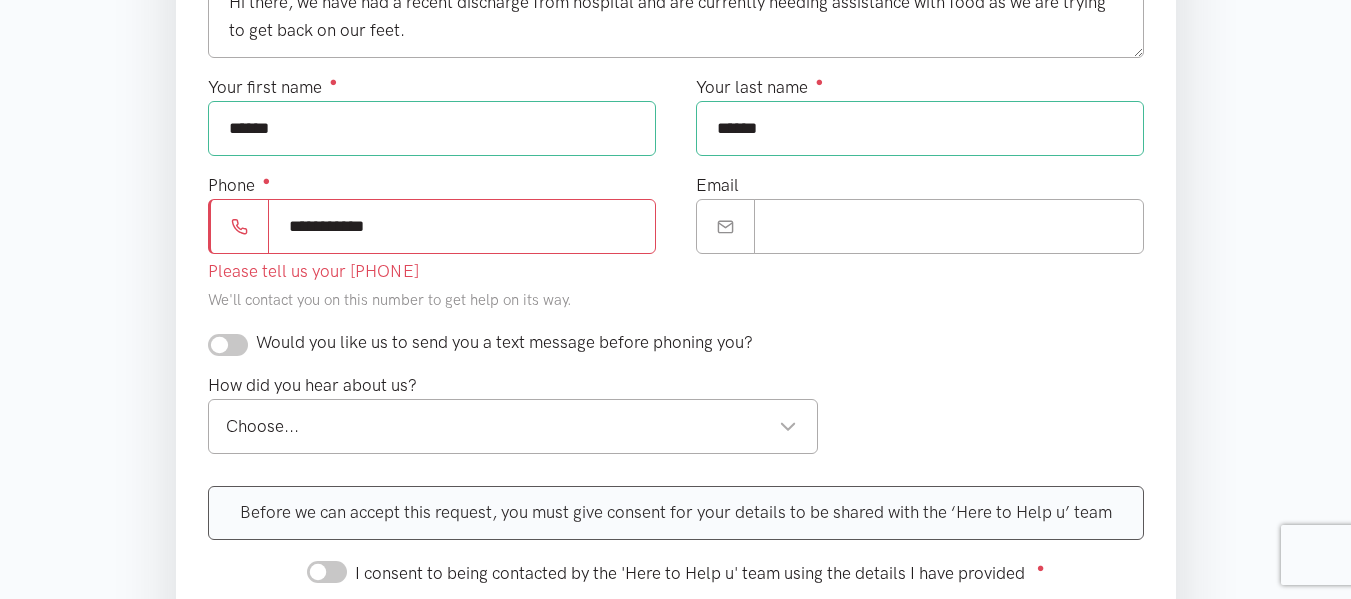 scroll, scrollTop: 926, scrollLeft: 0, axis: vertical 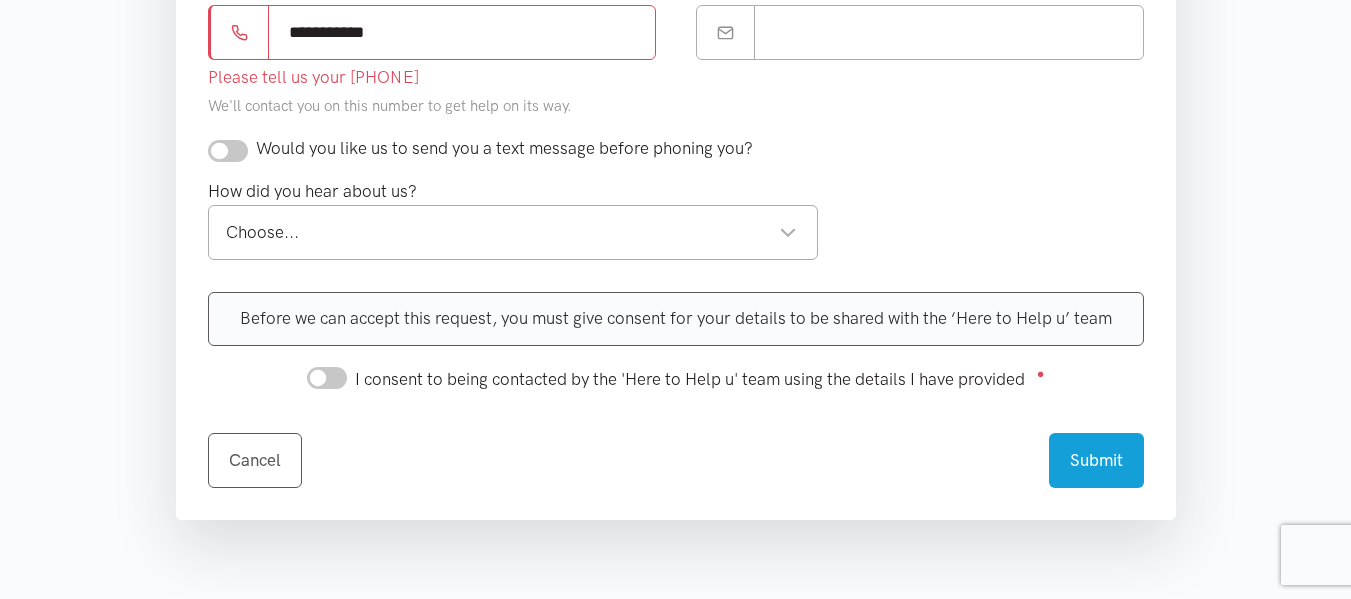 type on "**********" 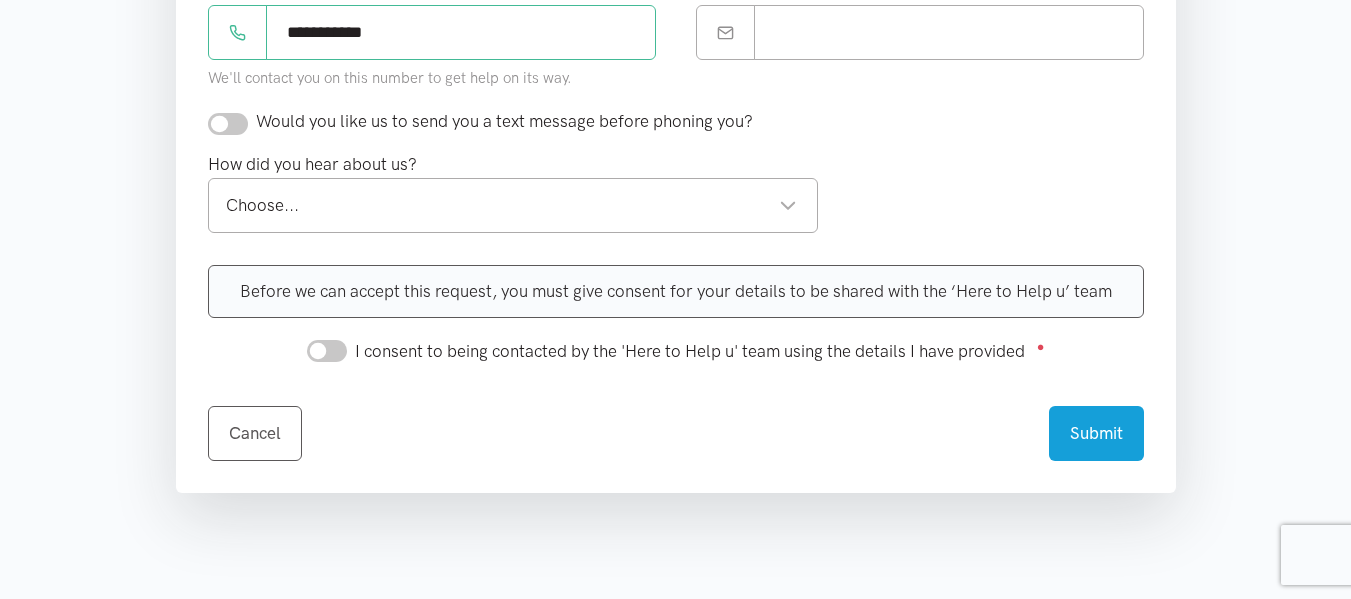 click on "Would you like us to send you a text message before phoning you?" at bounding box center [676, 129] 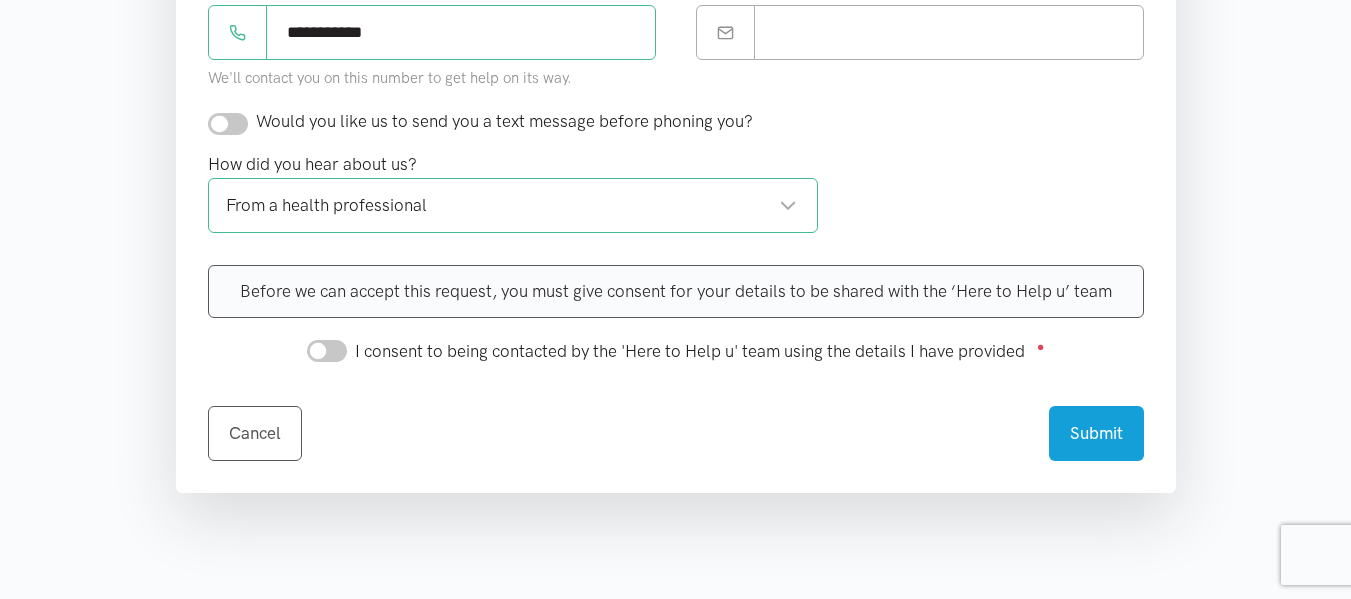 click on "I consent to being contacted by the 'Here to Help u' team using the details I have provided
●" at bounding box center (327, 351) 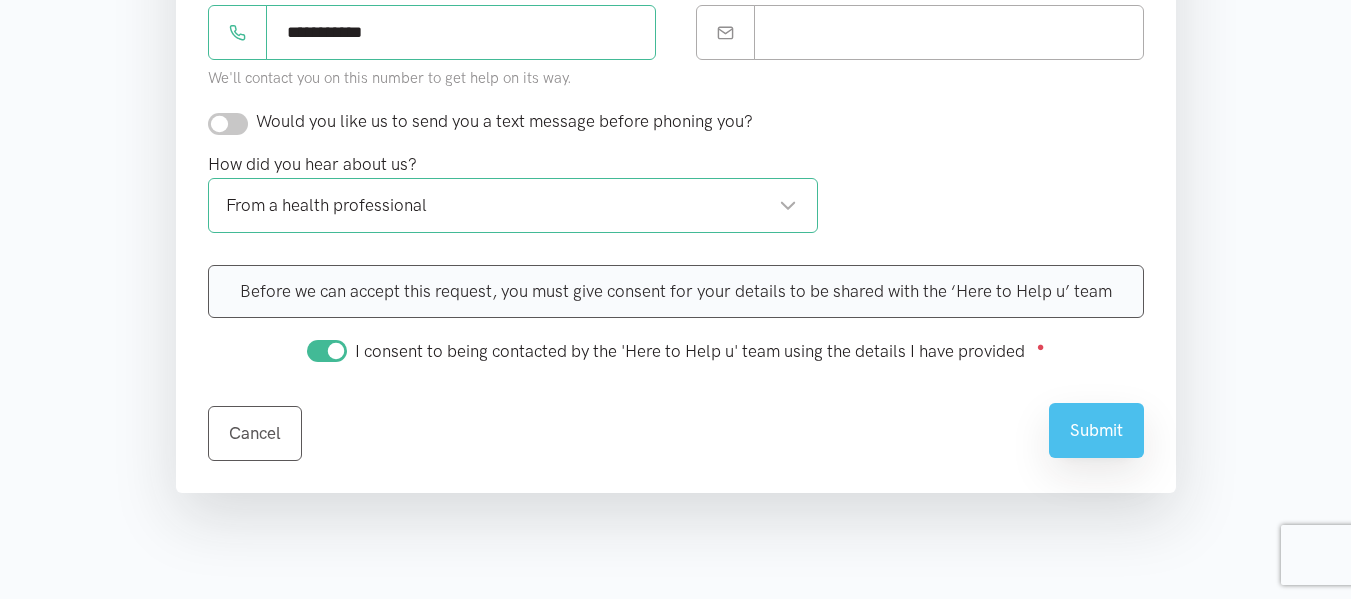 click on "Submit" at bounding box center (1096, 430) 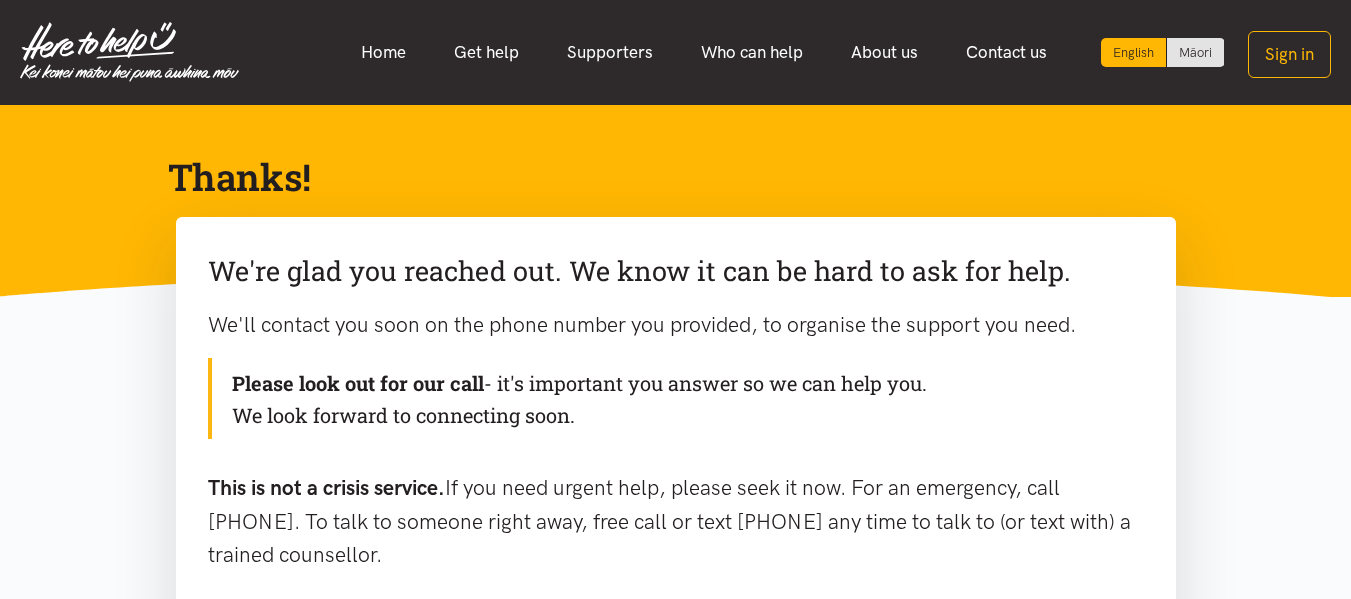 scroll, scrollTop: 0, scrollLeft: 0, axis: both 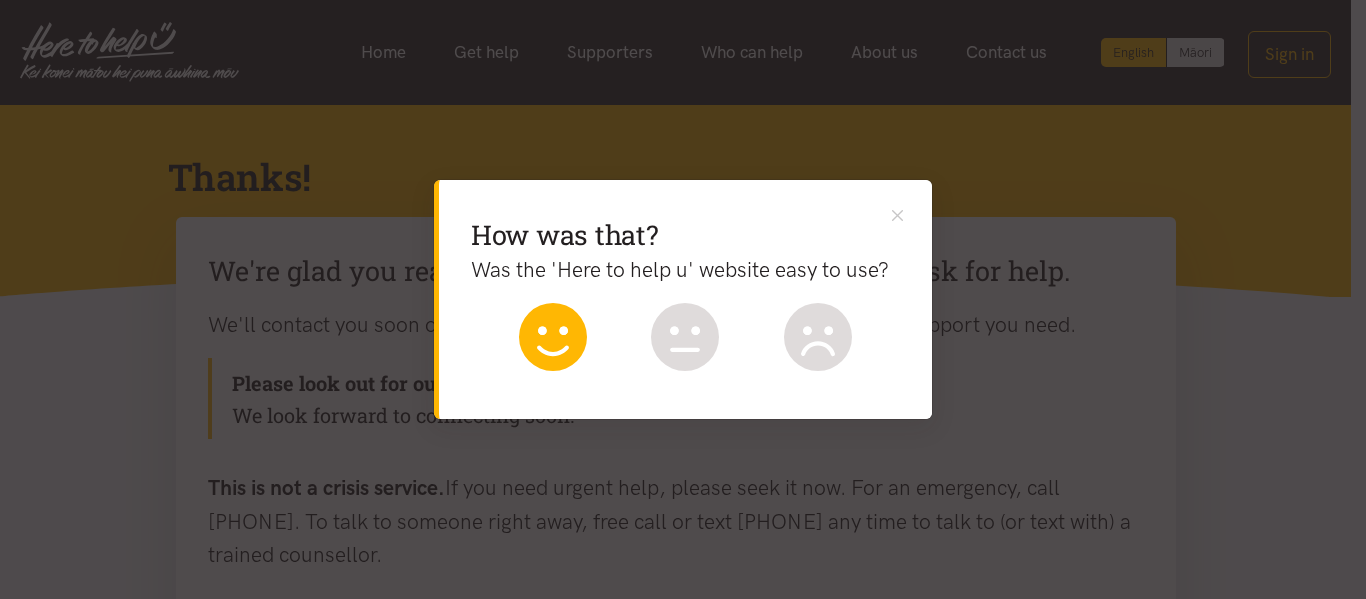 click 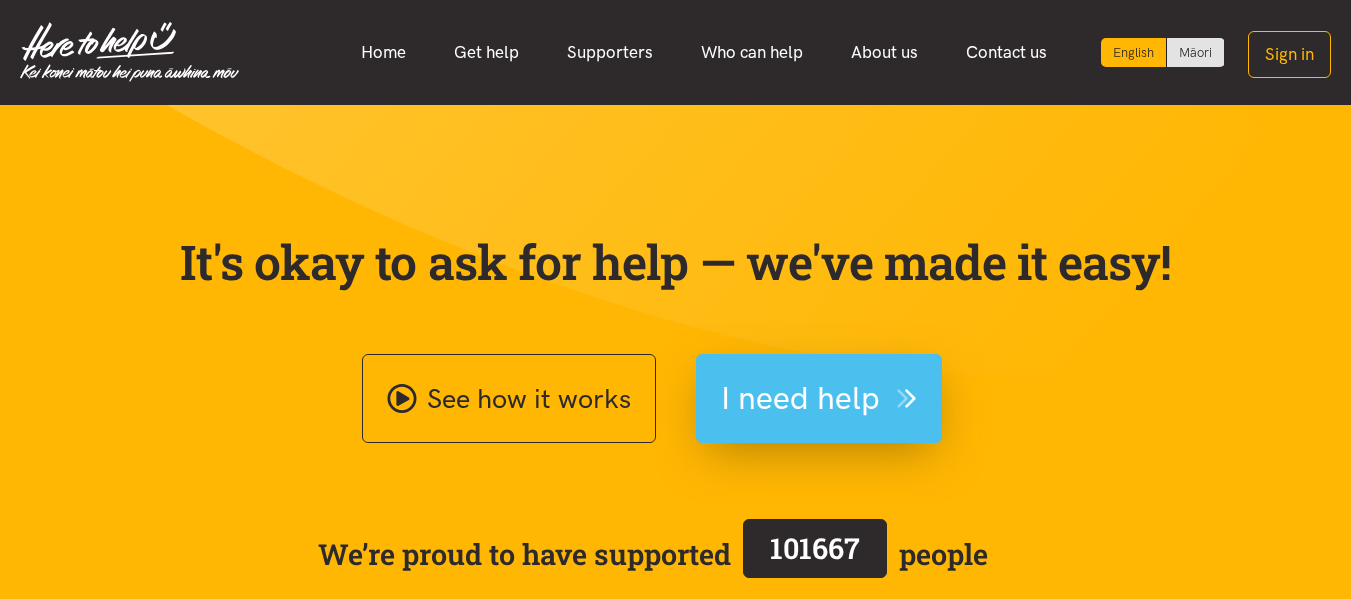 scroll, scrollTop: 0, scrollLeft: 0, axis: both 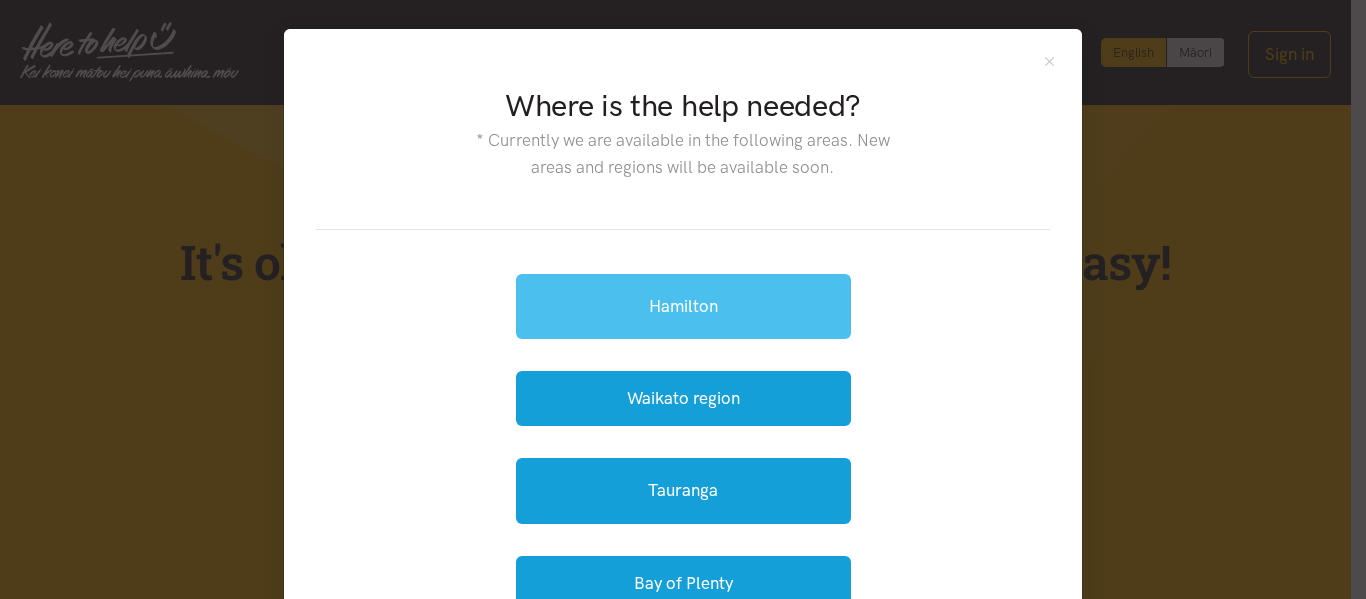 click on "Hamilton" at bounding box center [683, 306] 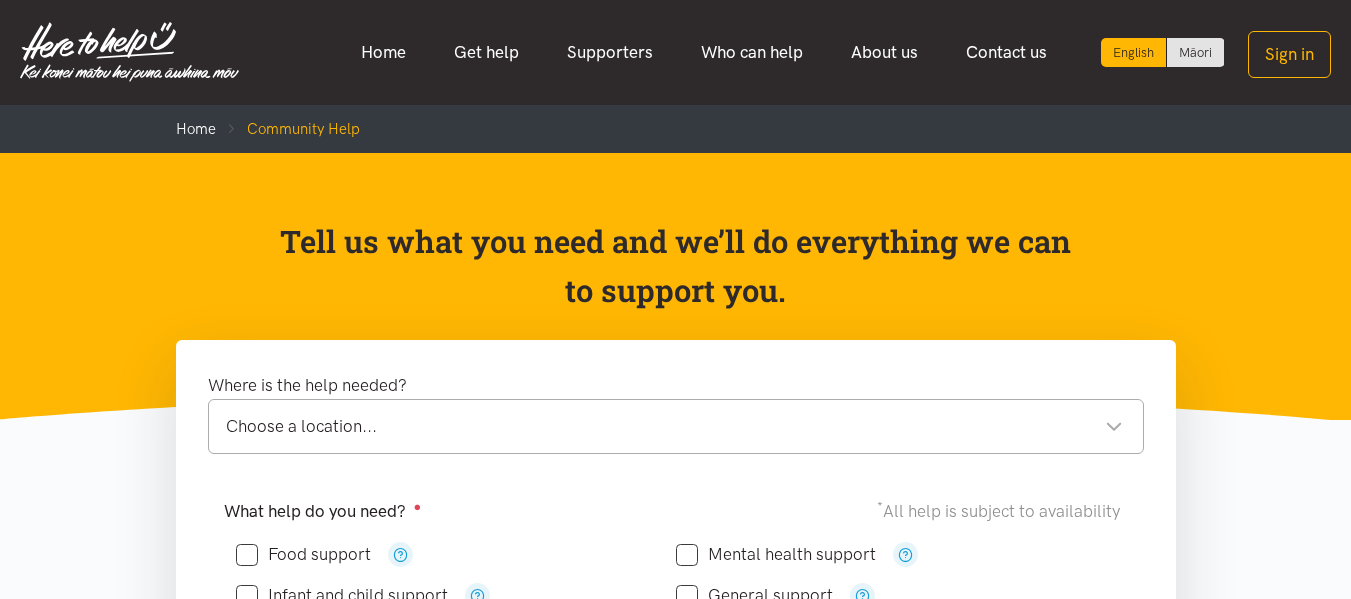 scroll, scrollTop: 0, scrollLeft: 0, axis: both 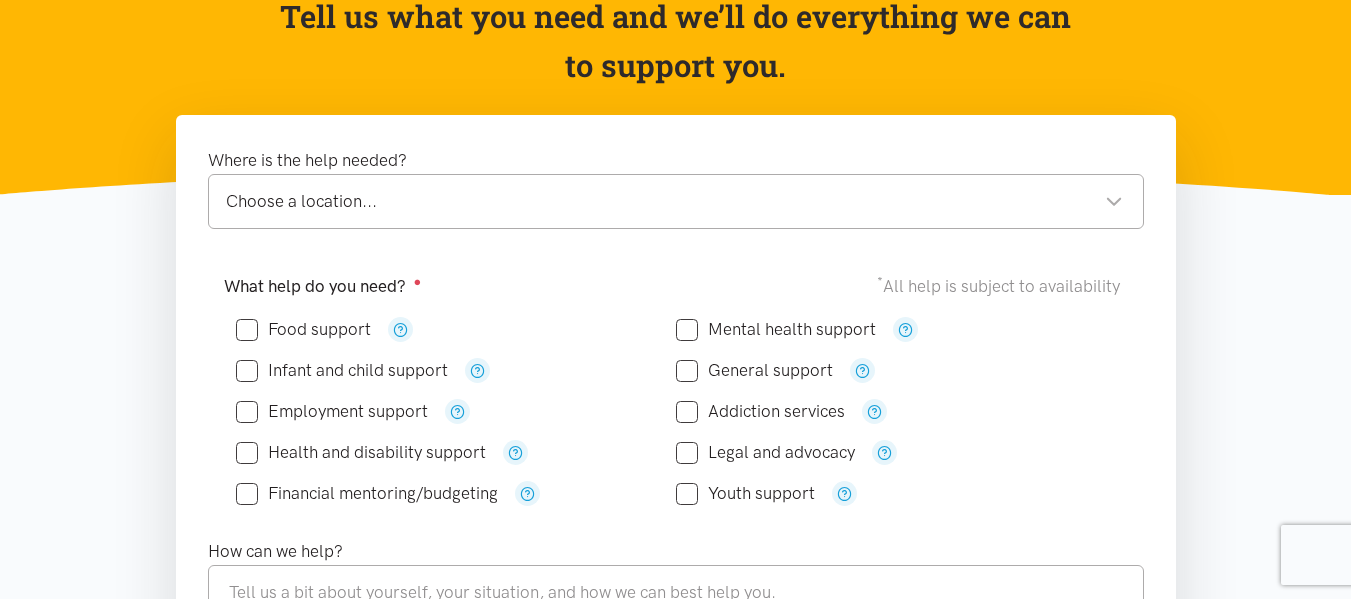 click on "Choose a location..." at bounding box center [674, 201] 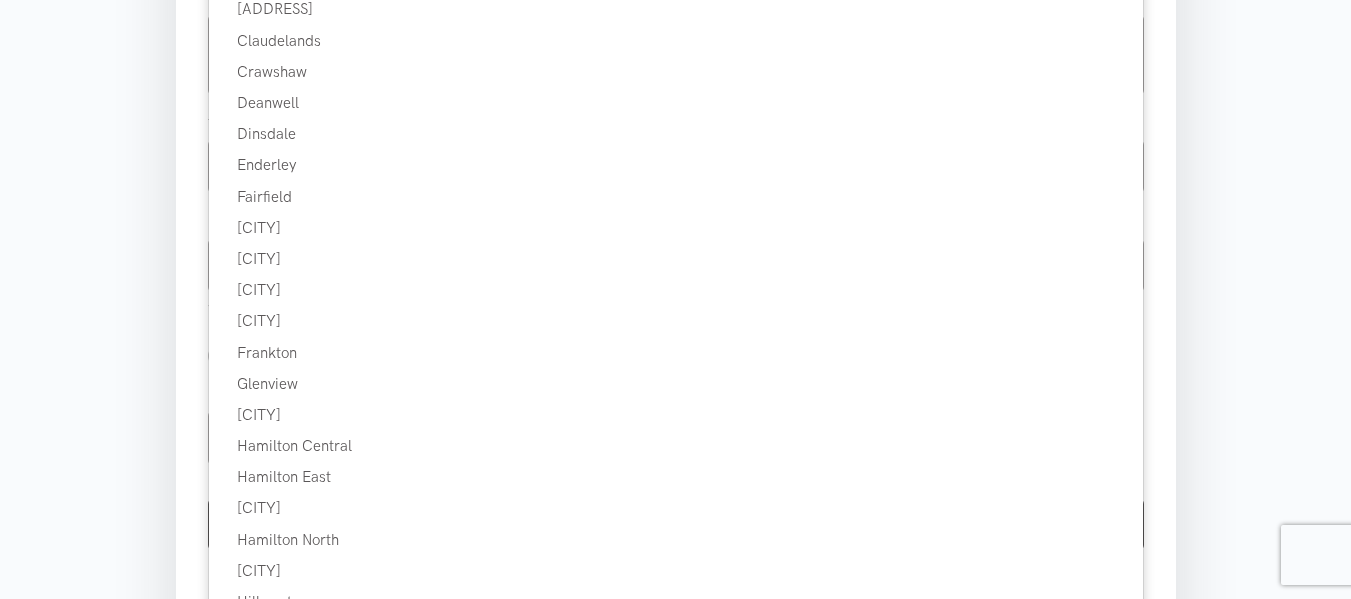 scroll, scrollTop: 794, scrollLeft: 0, axis: vertical 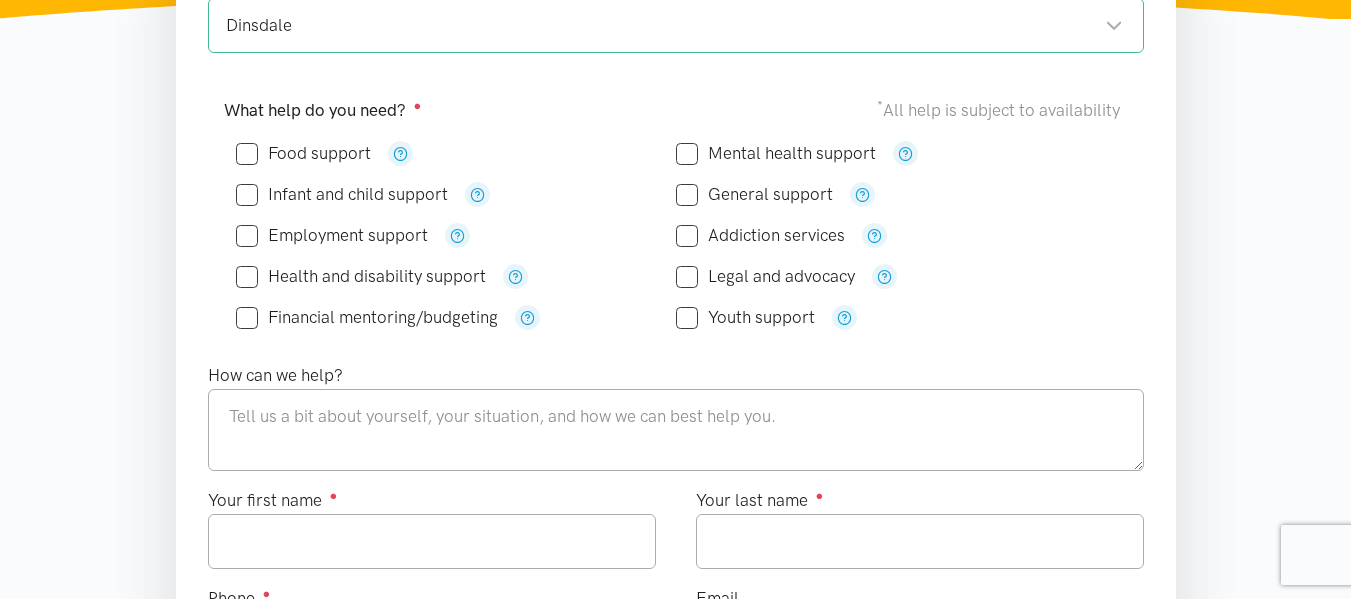 click on "Food support" at bounding box center [303, 153] 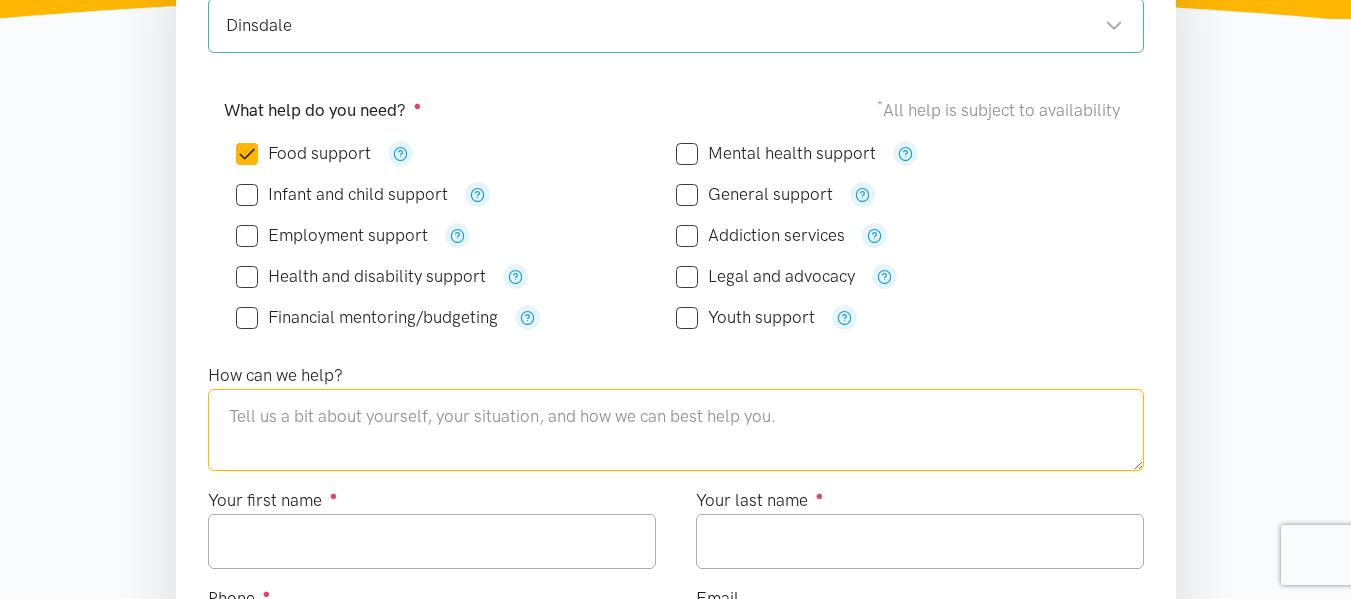 click at bounding box center (676, 430) 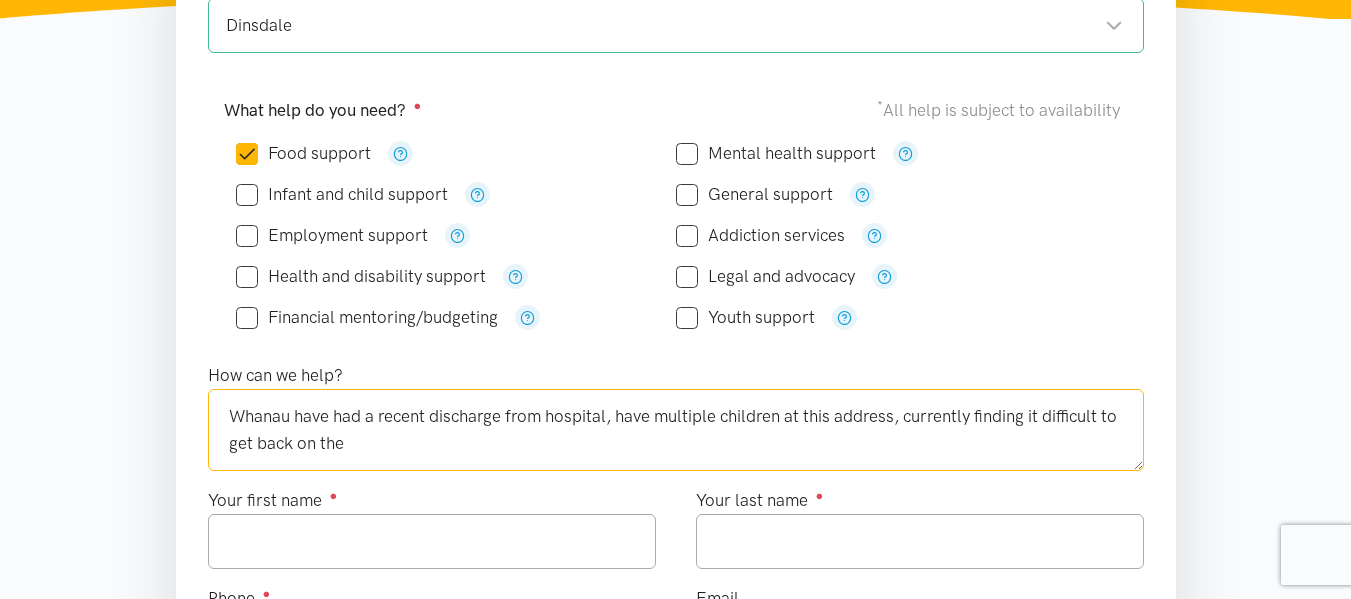 click on "Whanau have had a recent discharge from hospital, have multiple children at this address, currently finding it difficult to get back on the" at bounding box center (676, 430) 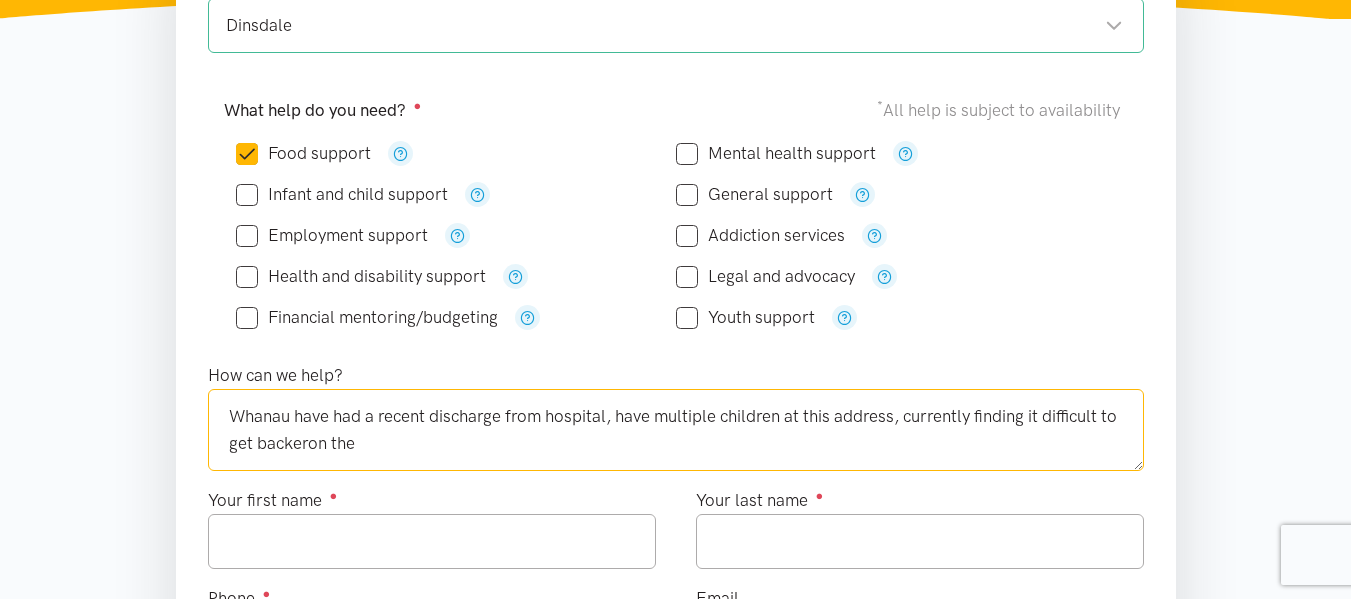 click on "Whanau have had a recent discharge from hospital, have multiple children at this address, currently finding it difficult to get backeron the" at bounding box center (676, 430) 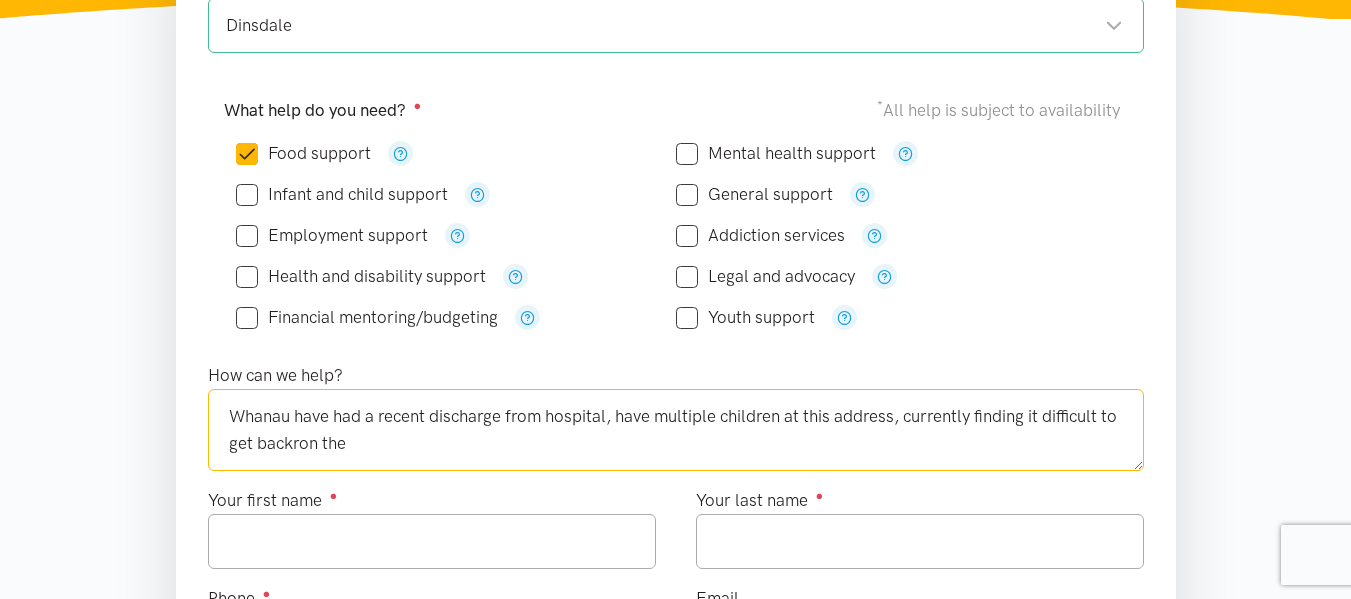 click on "Whanau have had a recent discharge from hospital, have multiple children at this address, currently finding it difficult to get backron the" at bounding box center (676, 430) 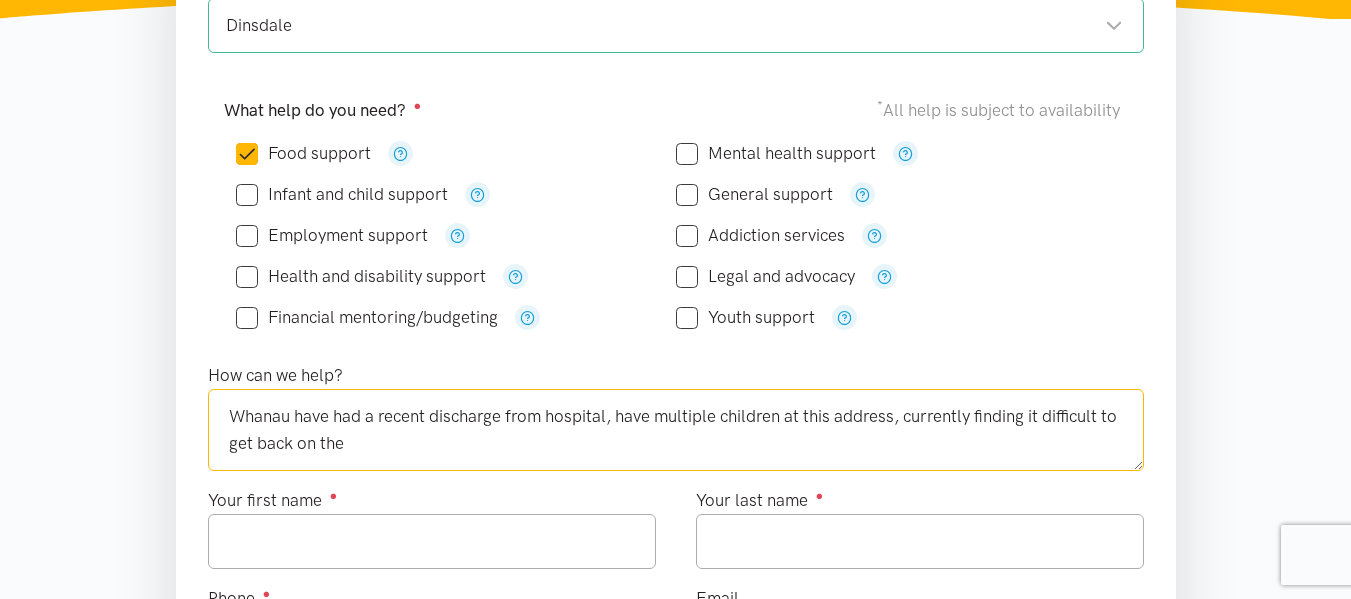 click on "Whanau have had a recent discharge from hospital, have multiple children at this address, currently finding it difficult to get back on the" at bounding box center (676, 430) 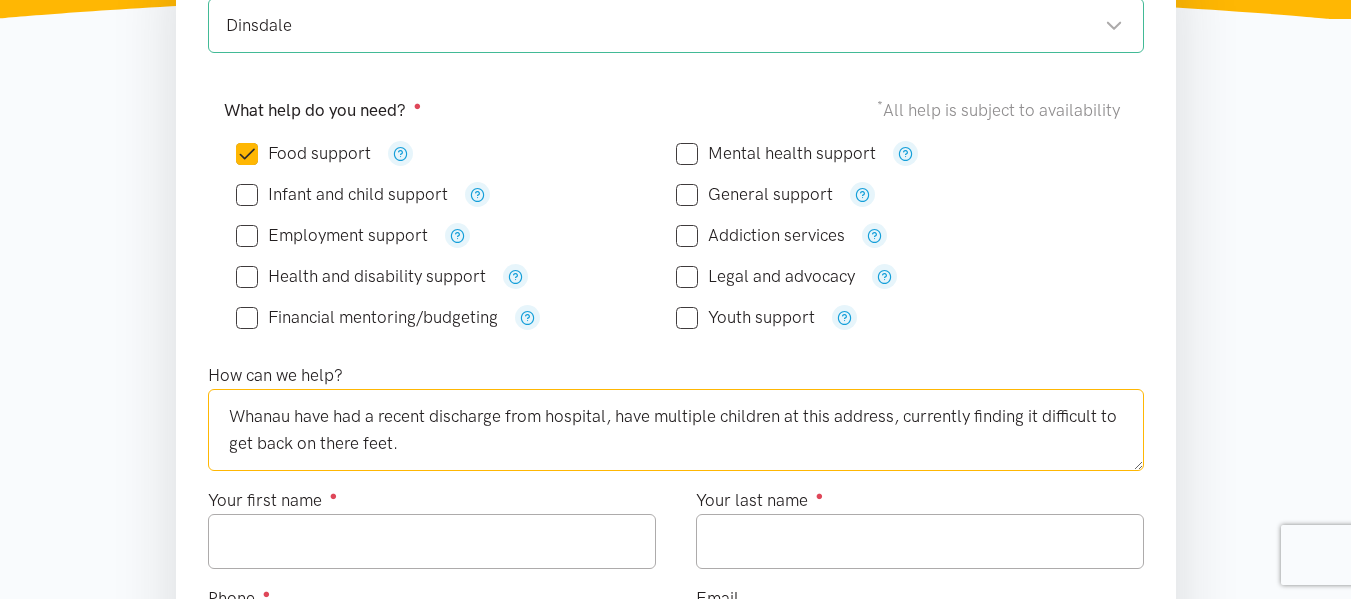 type on "Whanau have had a recent discharge from hospital, have multiple children at this address, currently finding it difficult to get back on there feet." 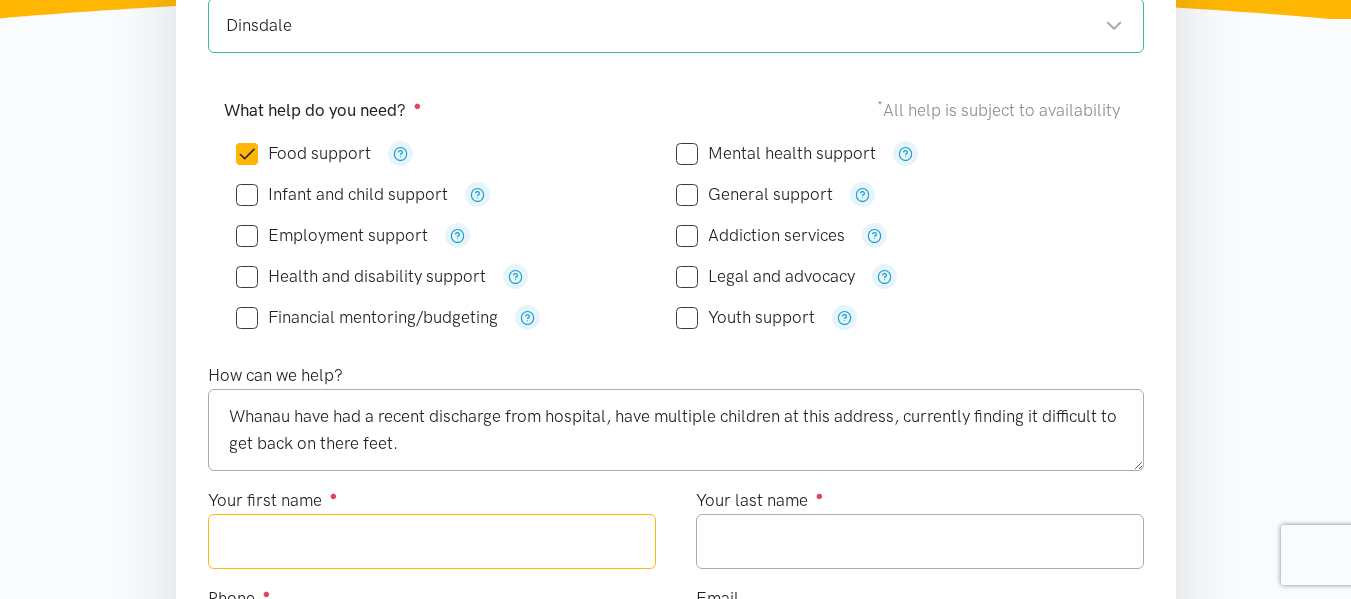 click on "Your first name ●" at bounding box center (432, 541) 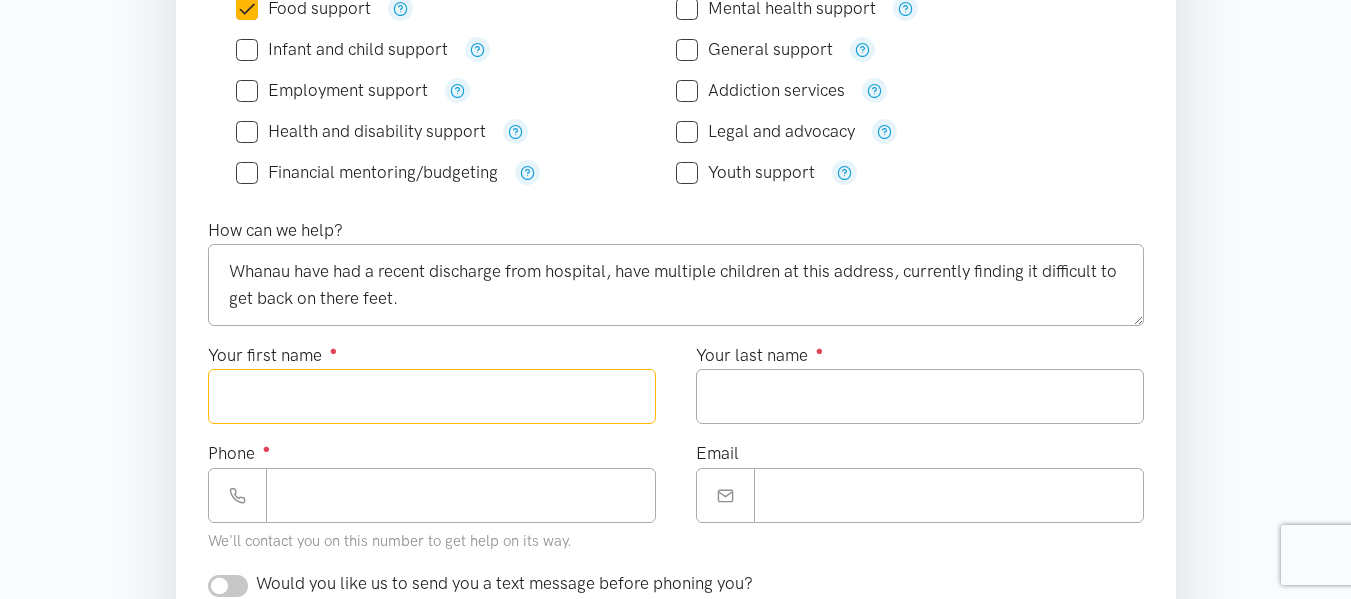 scroll, scrollTop: 591, scrollLeft: 0, axis: vertical 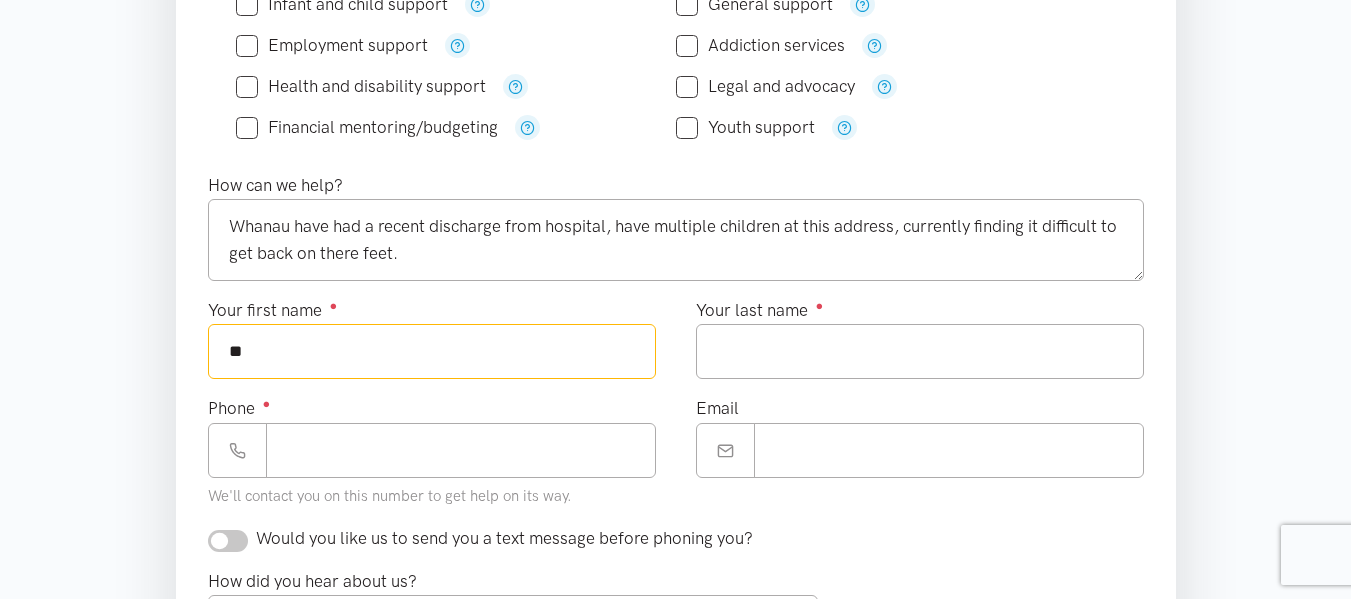type on "*" 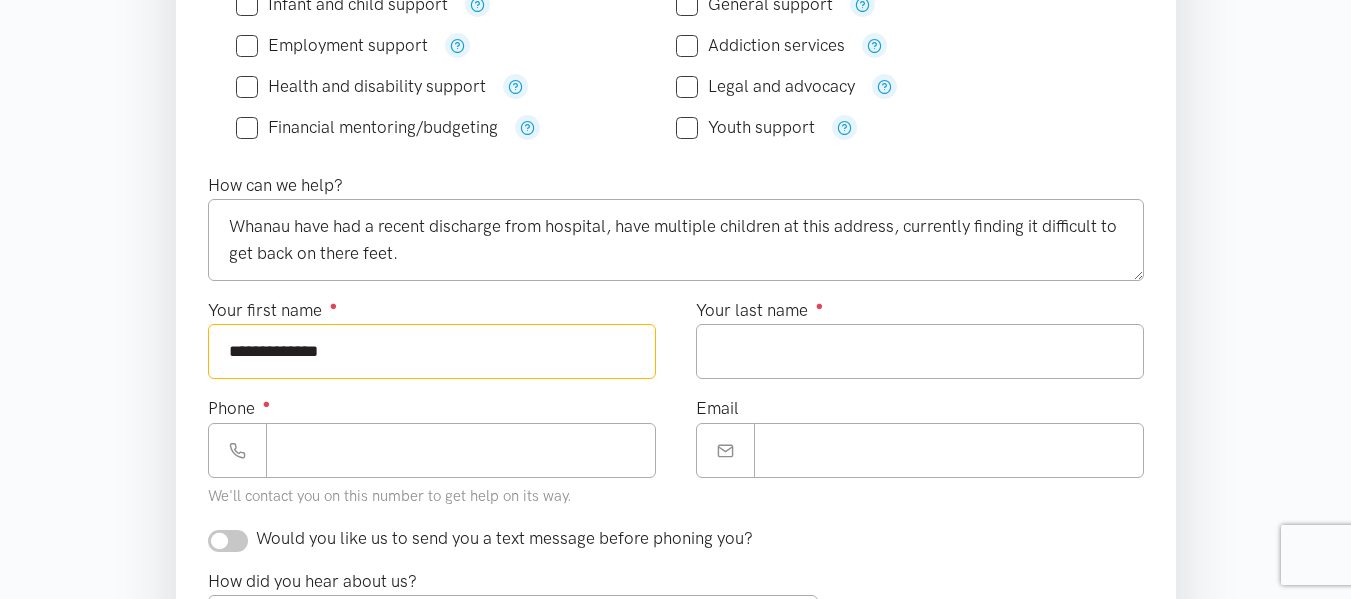 type on "**********" 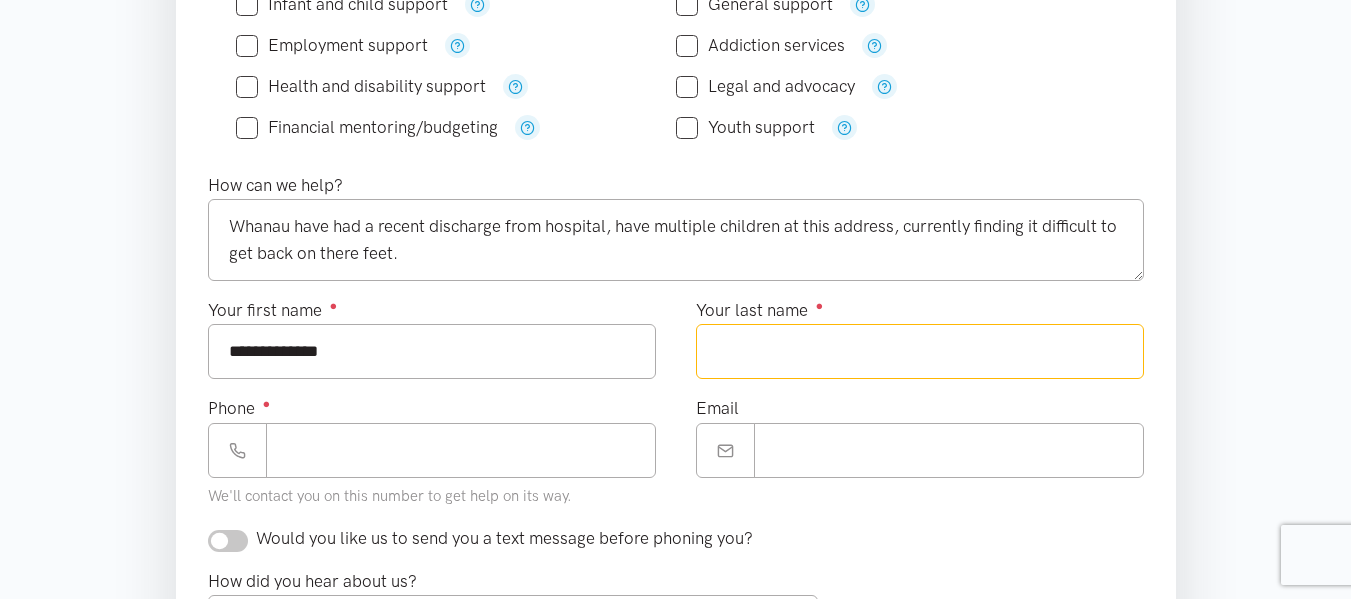 click on "Your last name ●" at bounding box center (920, 351) 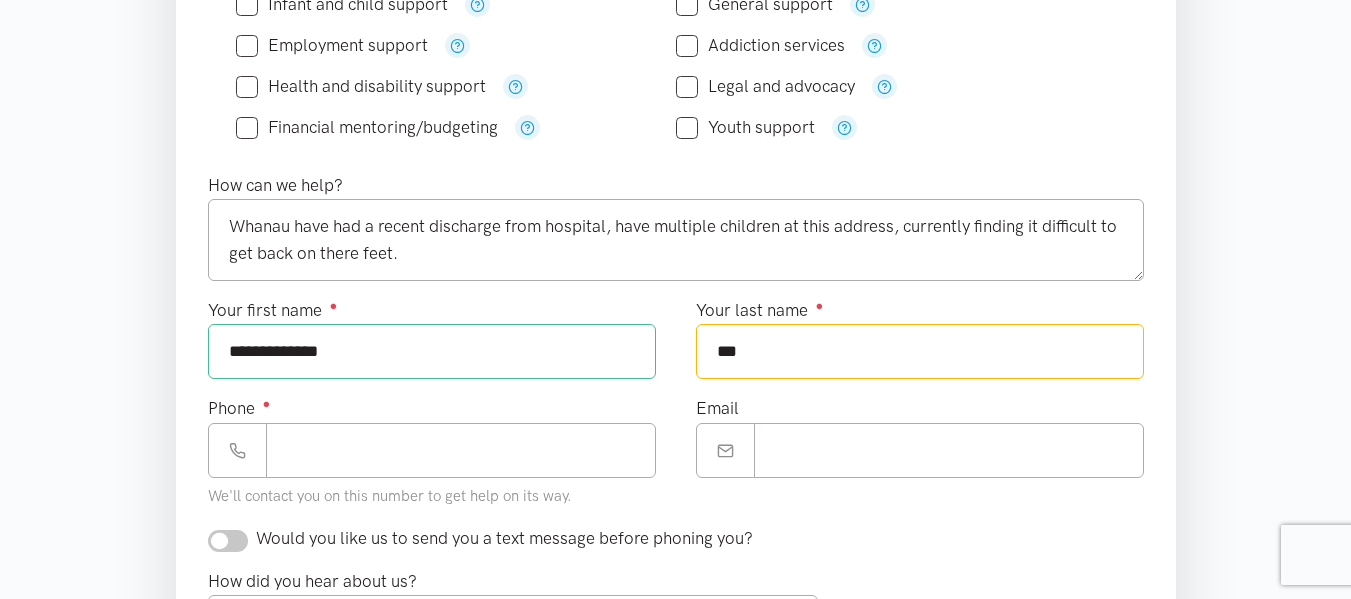 click on "***" at bounding box center [920, 351] 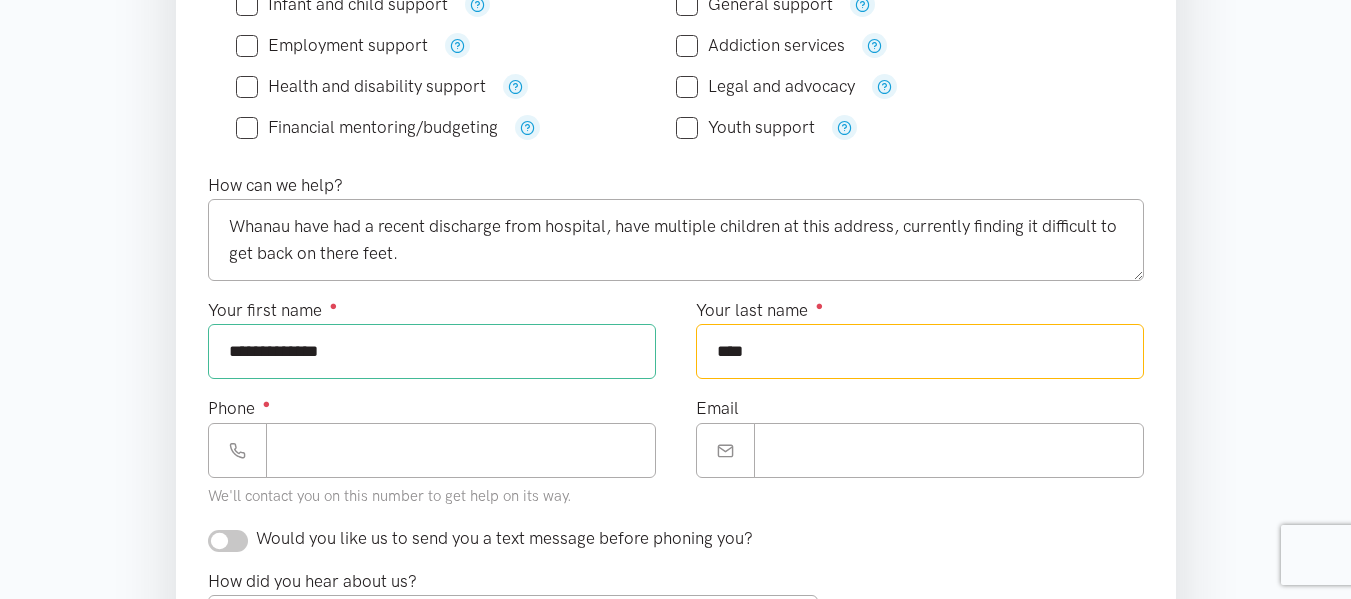 type on "****" 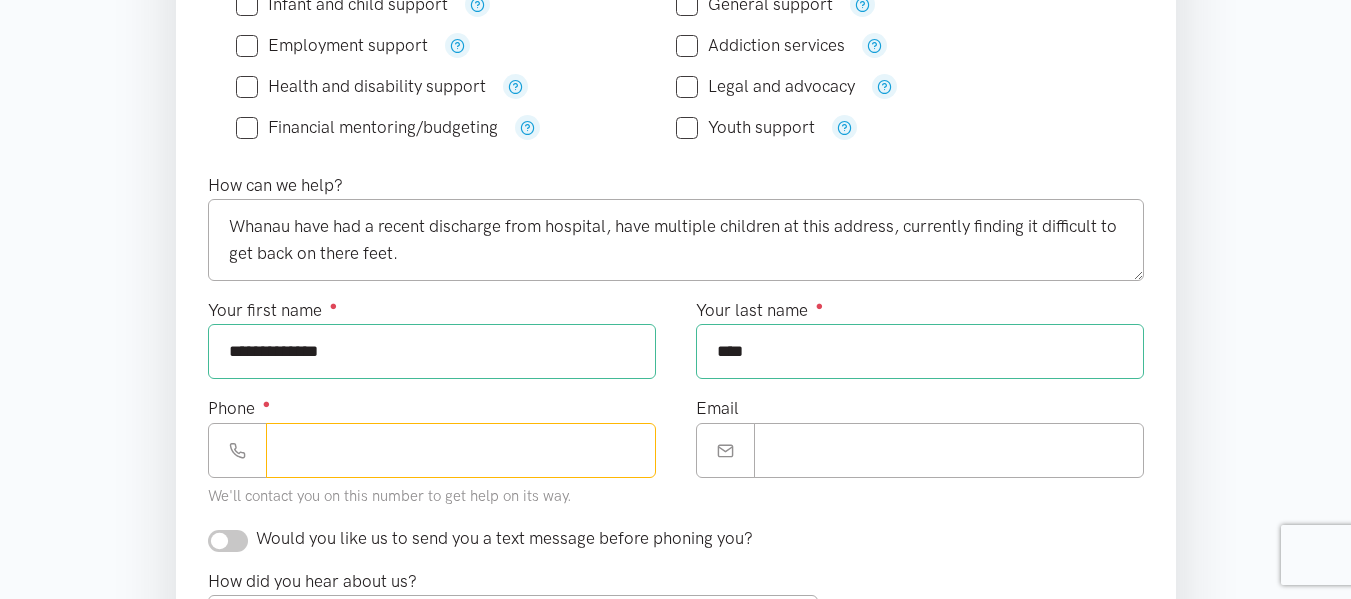 click on "Phone ●" at bounding box center (461, 450) 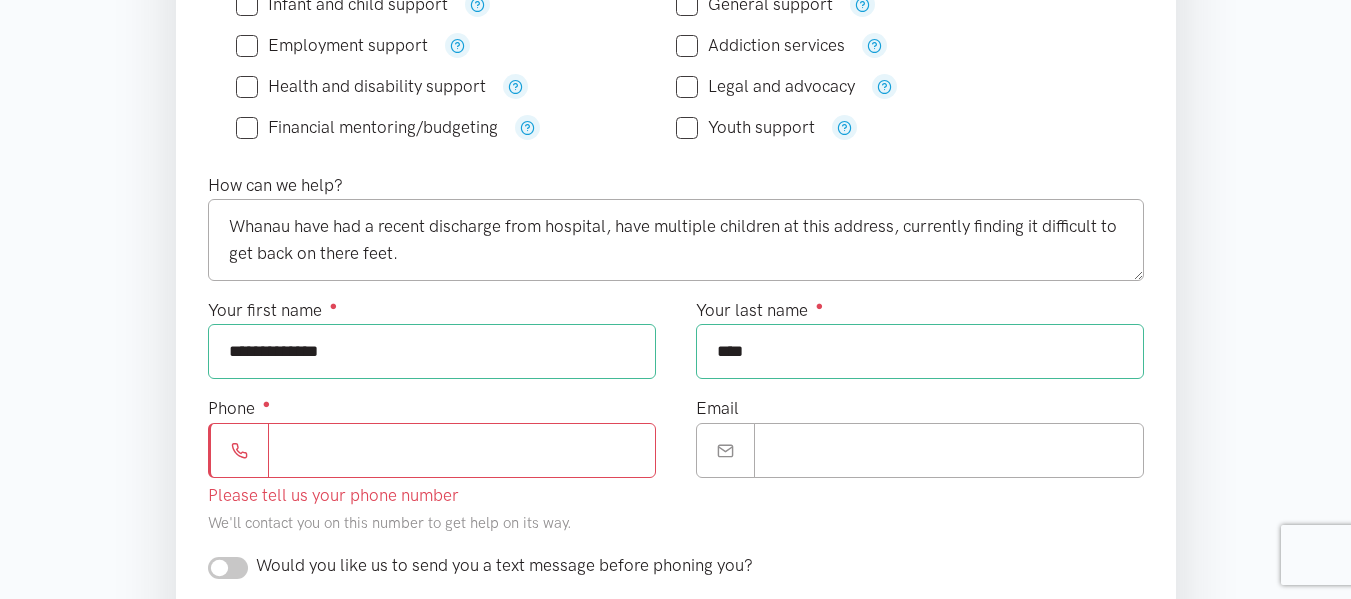 paste on "**********" 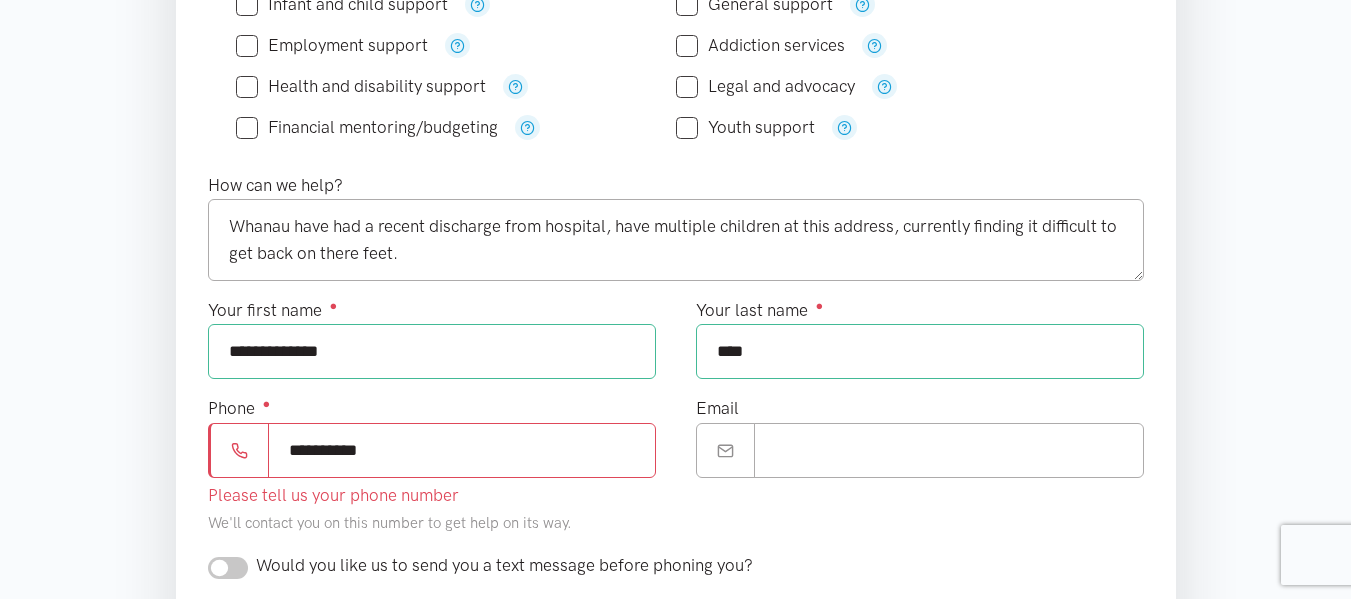 type on "**********" 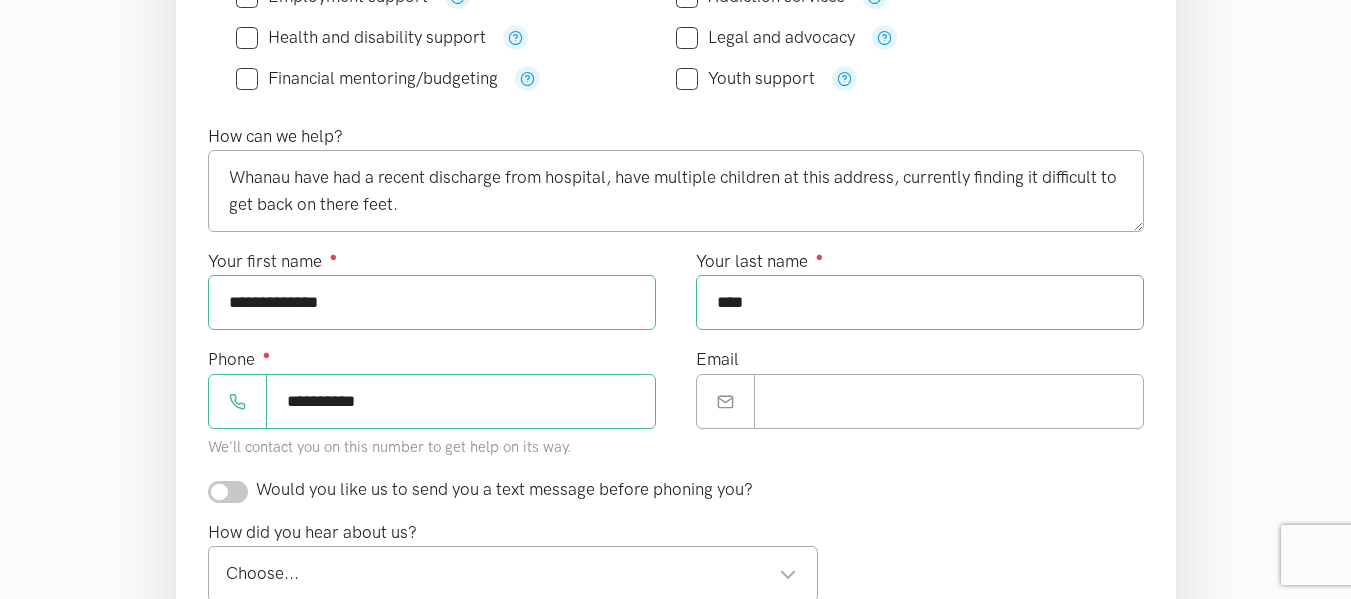 scroll, scrollTop: 803, scrollLeft: 0, axis: vertical 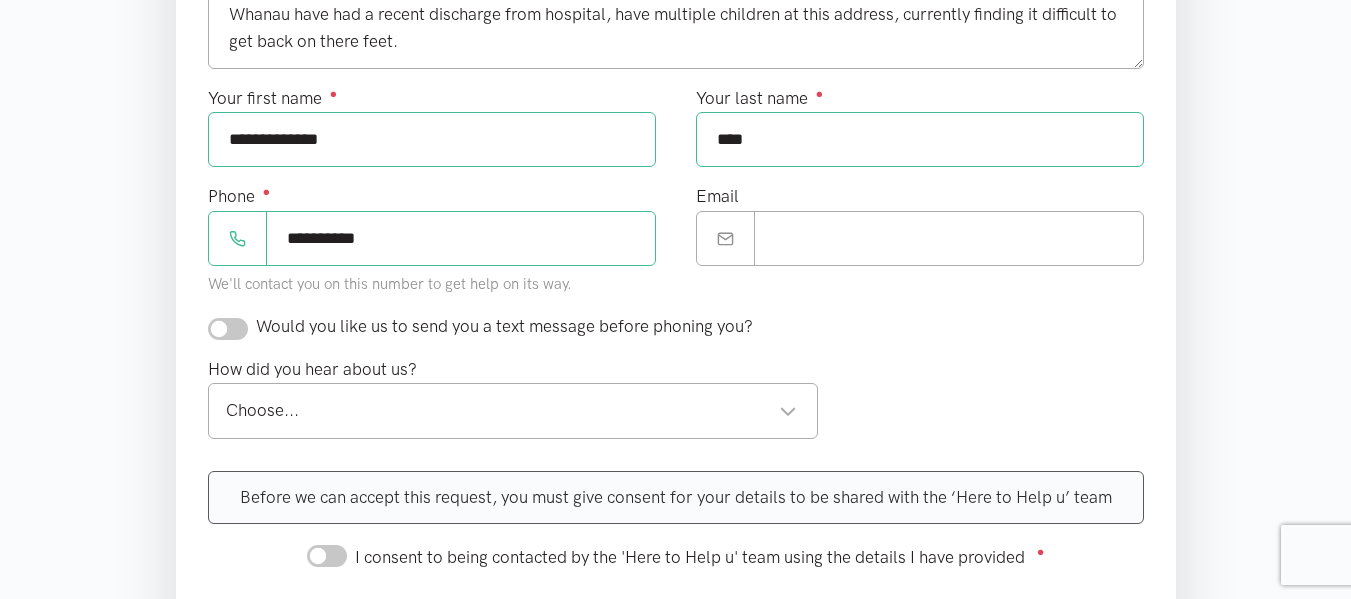 click at bounding box center [228, 329] 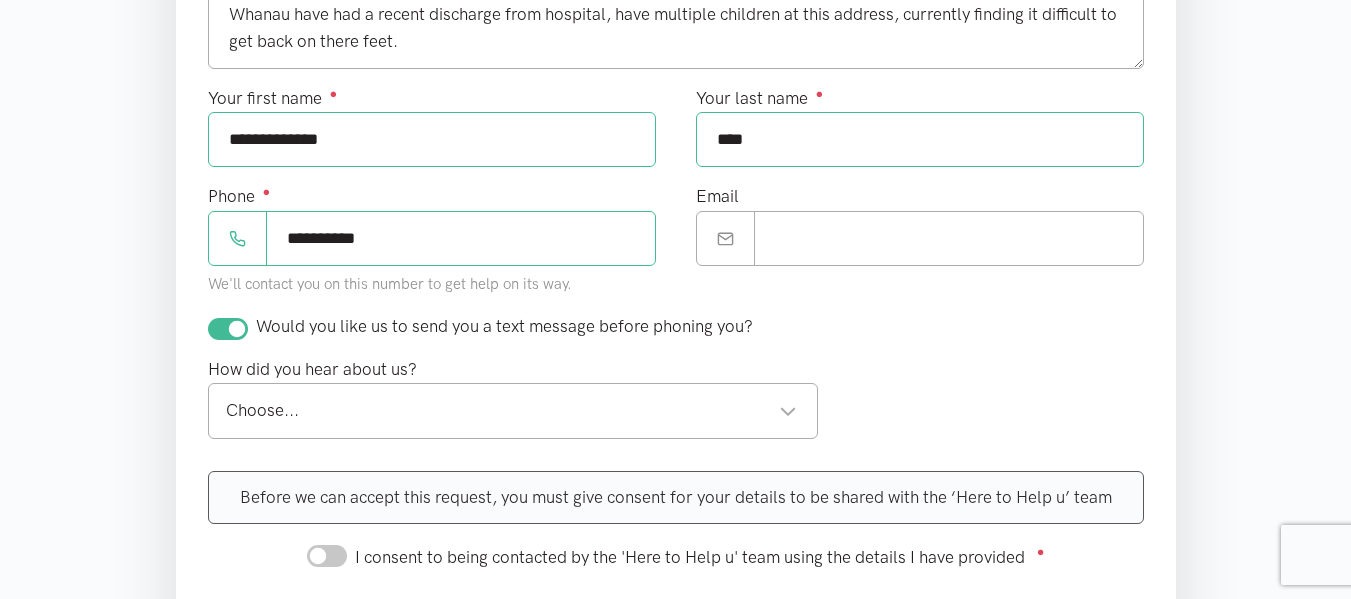 click on "Choose..." at bounding box center [512, 410] 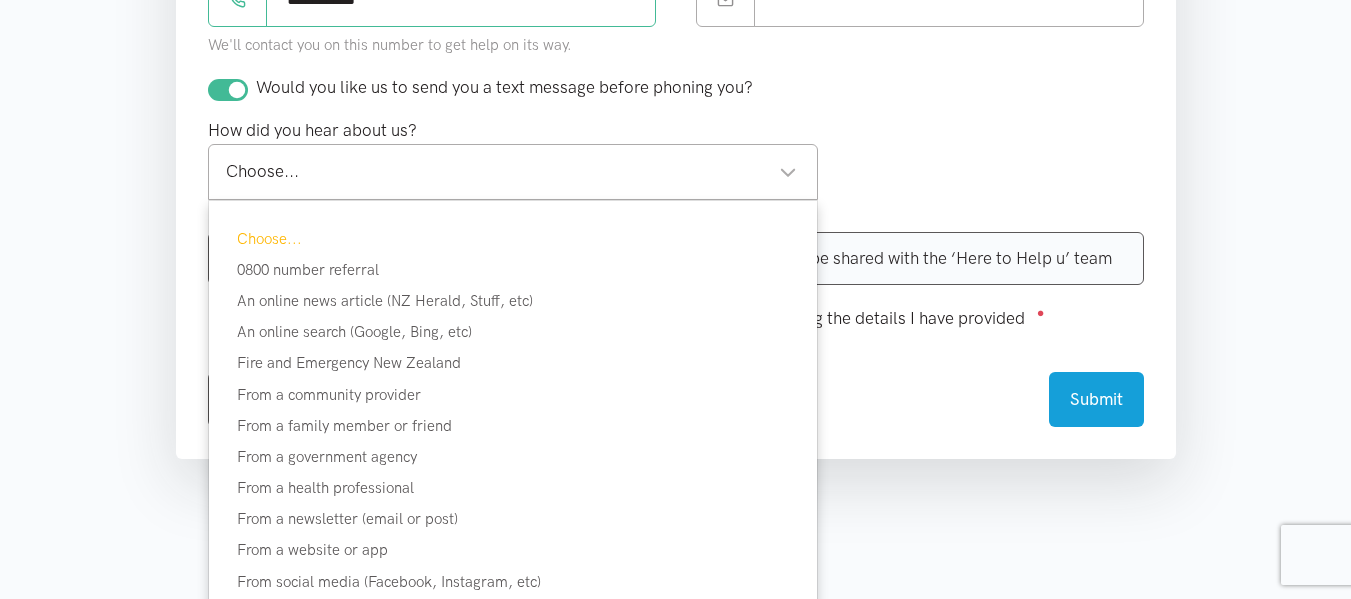 scroll, scrollTop: 1060, scrollLeft: 0, axis: vertical 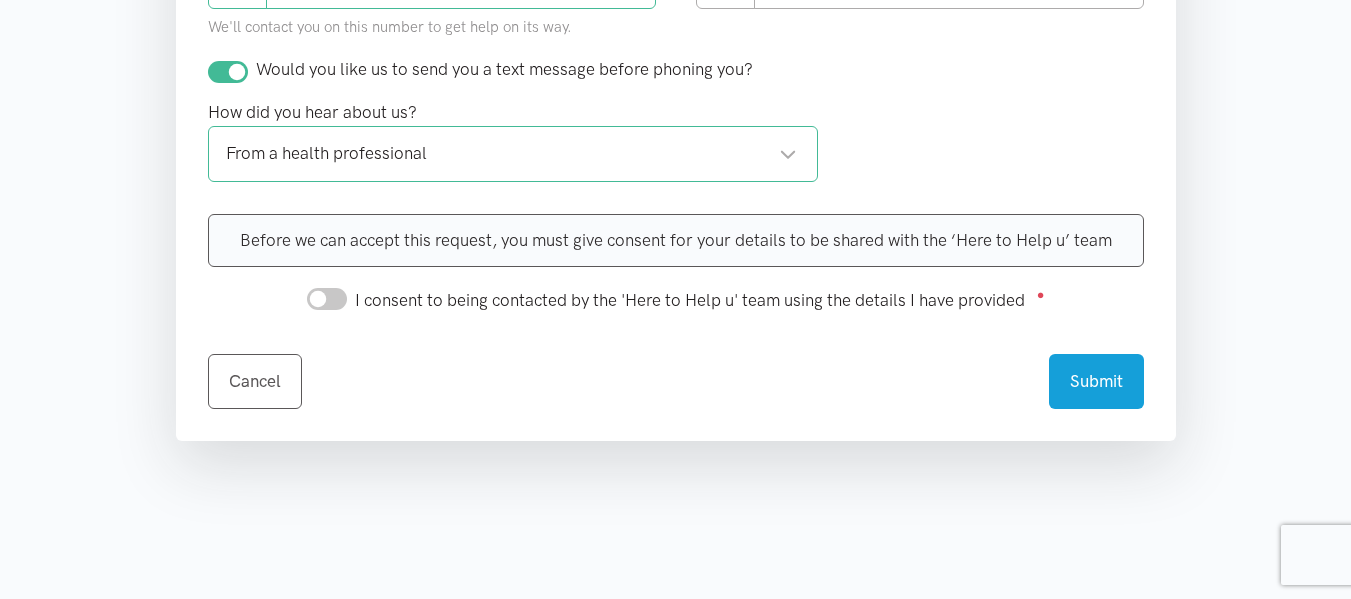 click on "I consent to being contacted by the 'Here to Help u' team using the details I have provided
●" at bounding box center (327, 299) 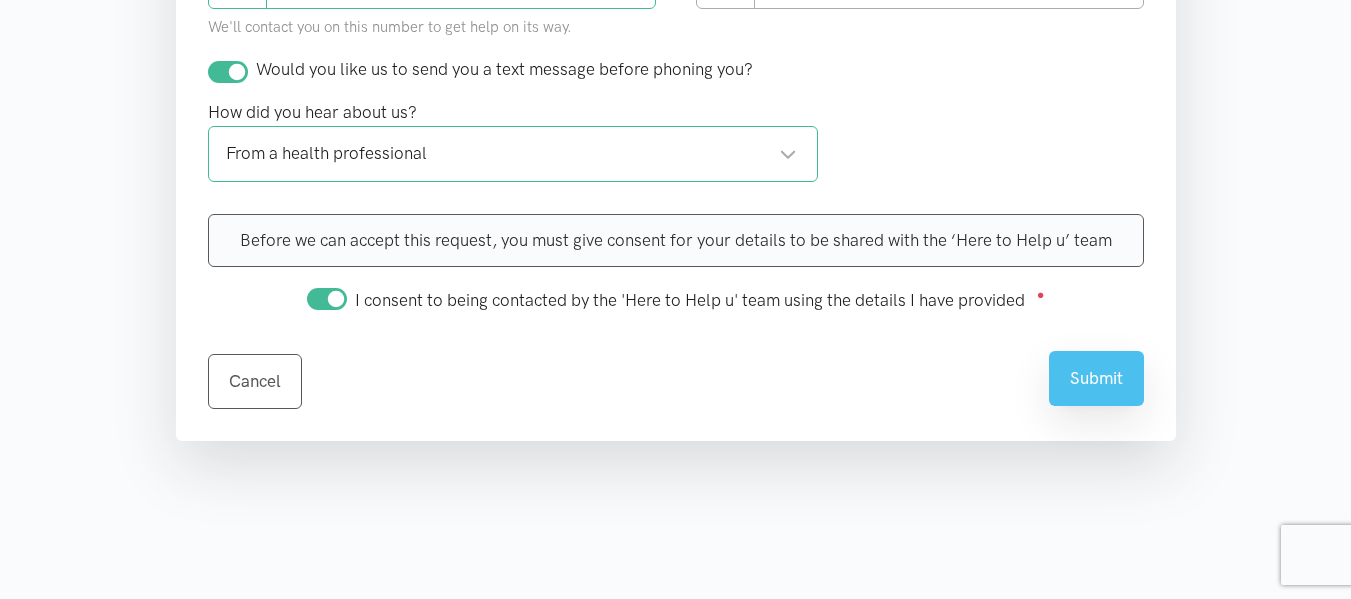 click on "Submit" at bounding box center (1096, 378) 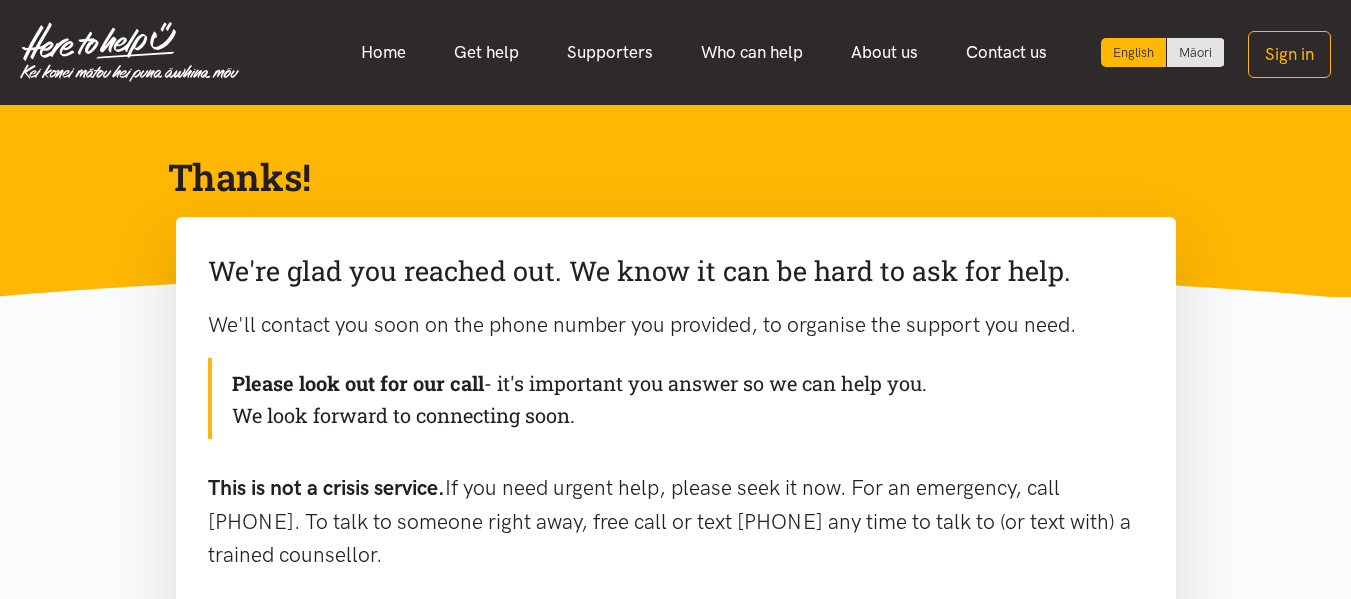 scroll, scrollTop: 0, scrollLeft: 0, axis: both 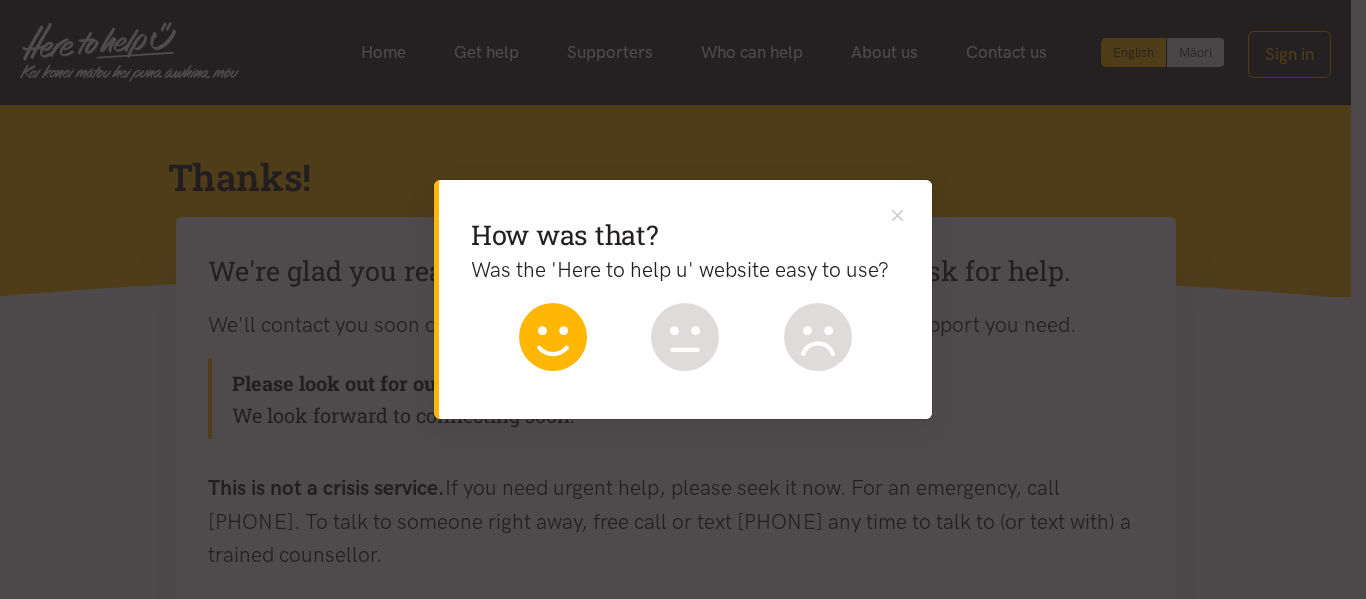 click 